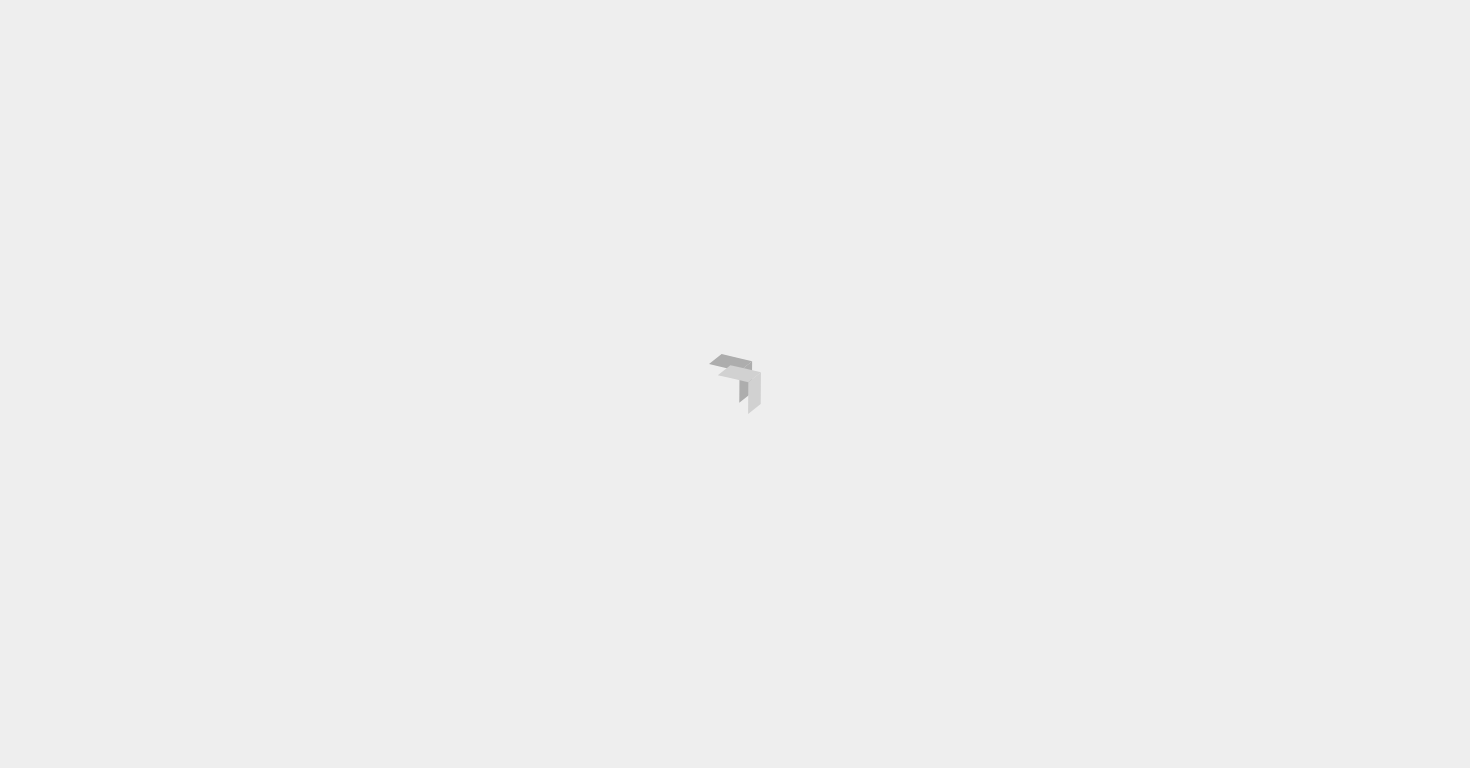 scroll, scrollTop: 0, scrollLeft: 0, axis: both 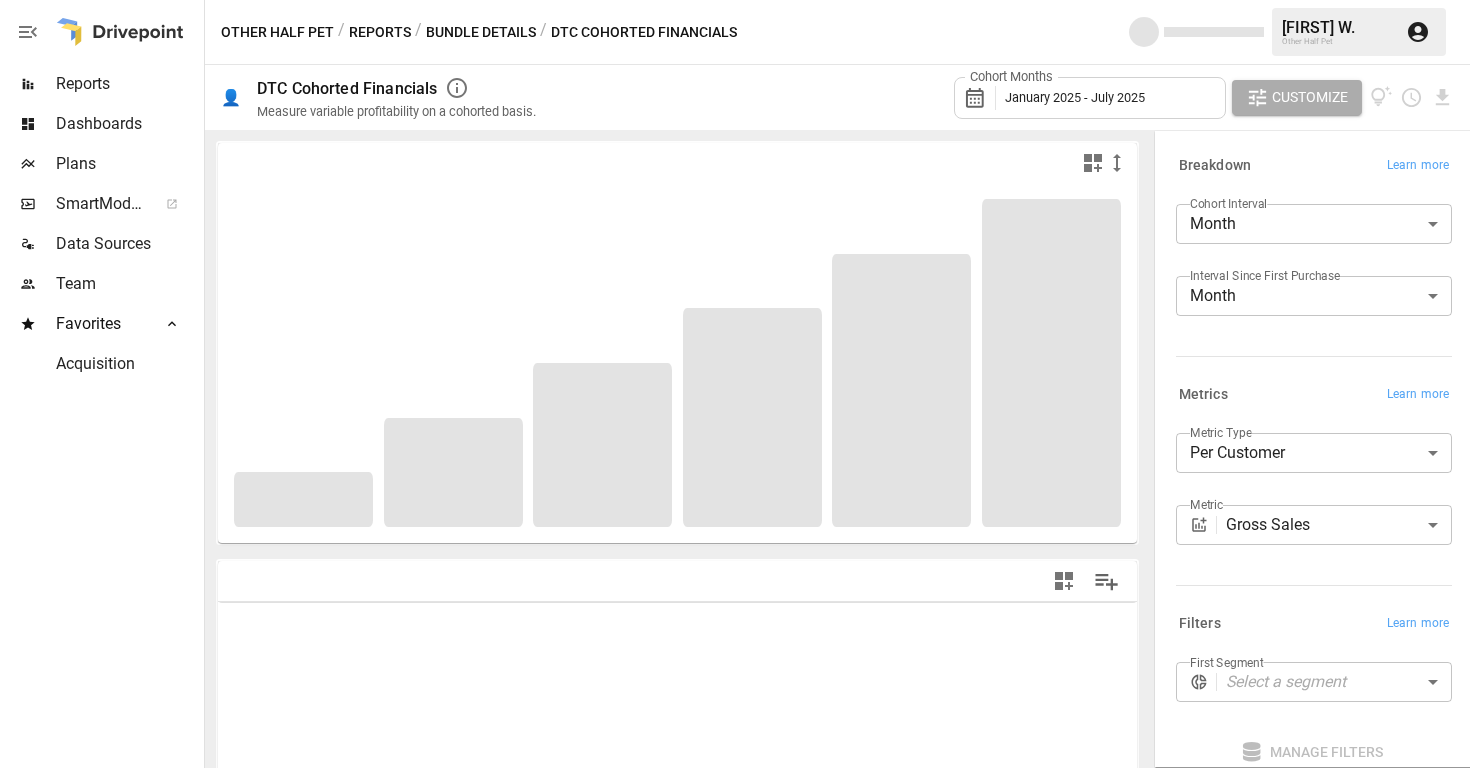 type on "**********" 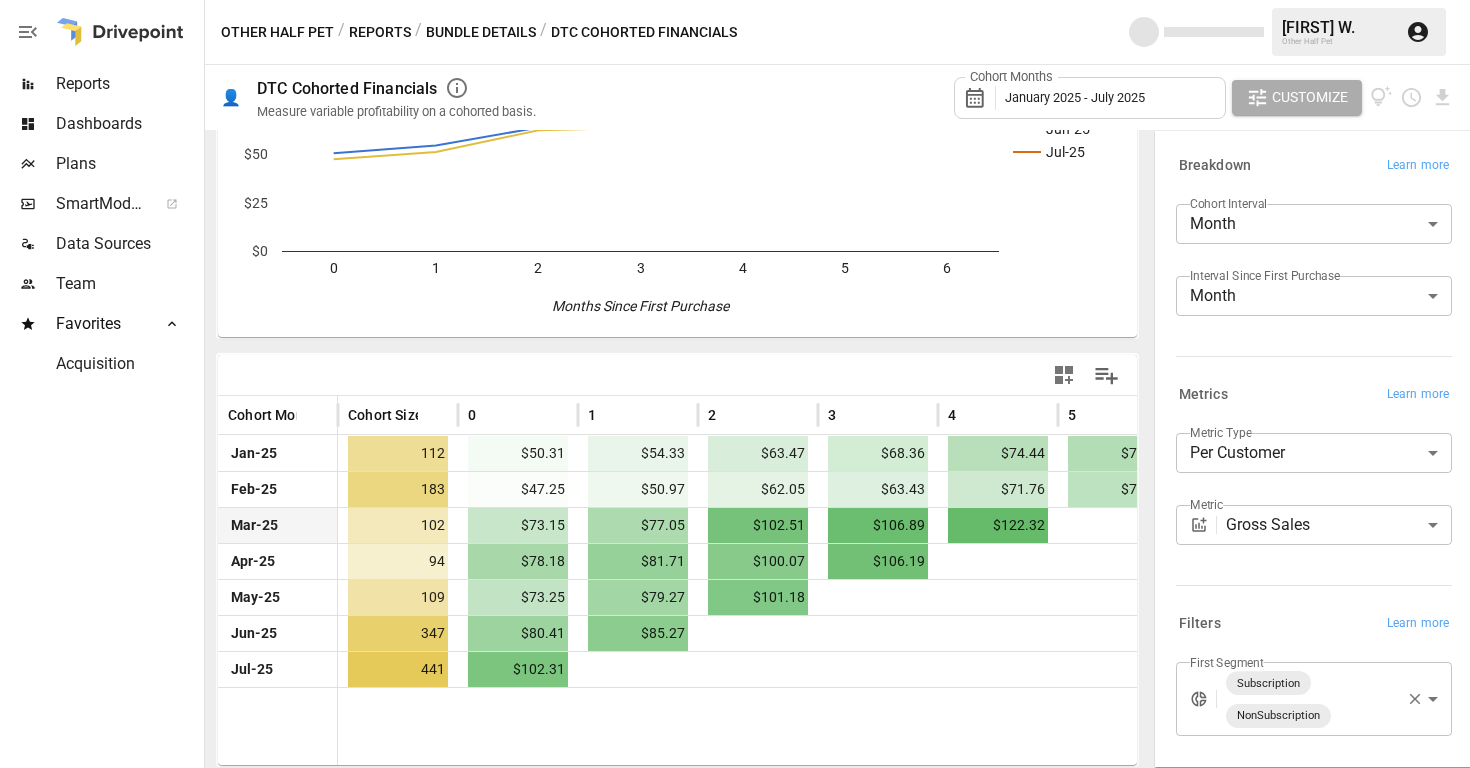 scroll, scrollTop: 206, scrollLeft: 0, axis: vertical 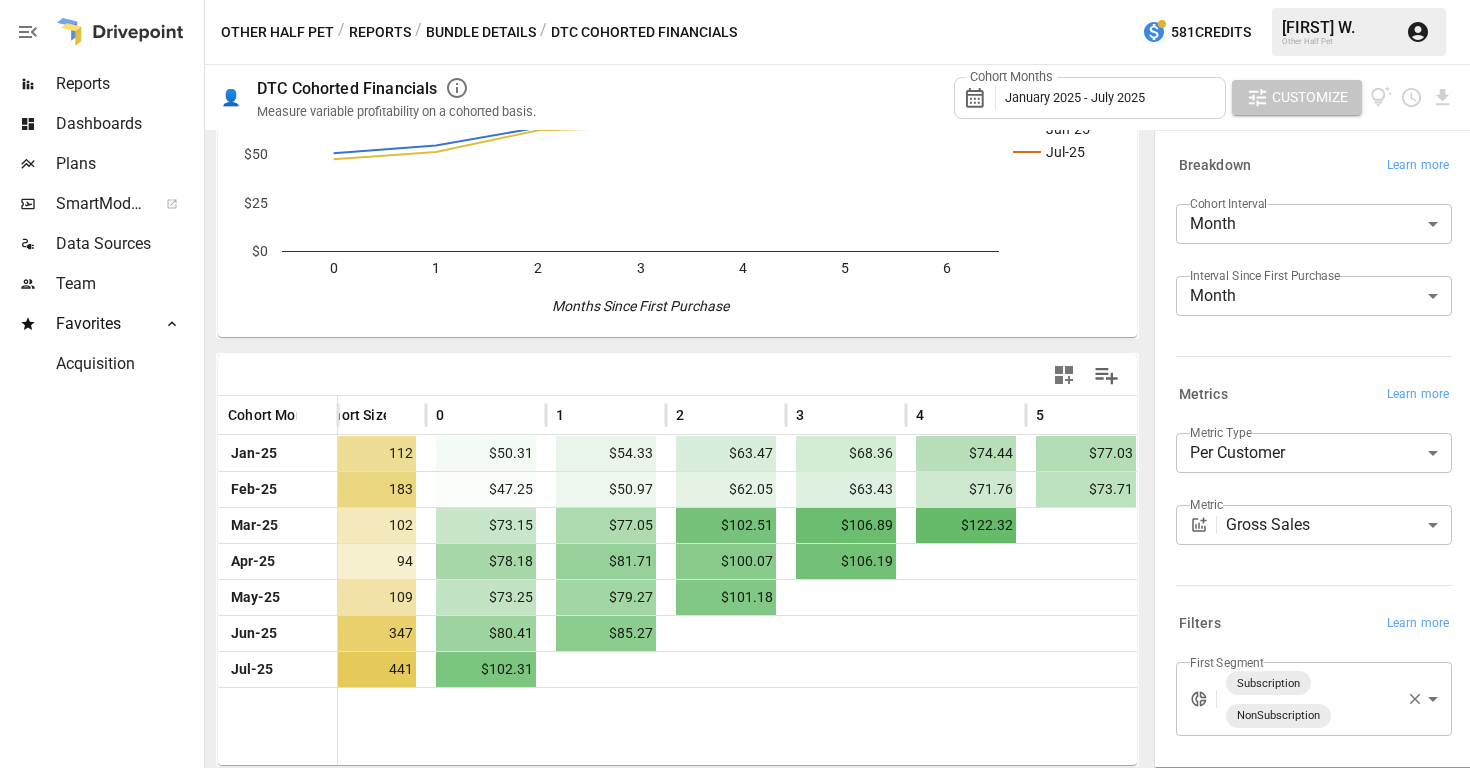 click on "Customize" at bounding box center [1310, 97] 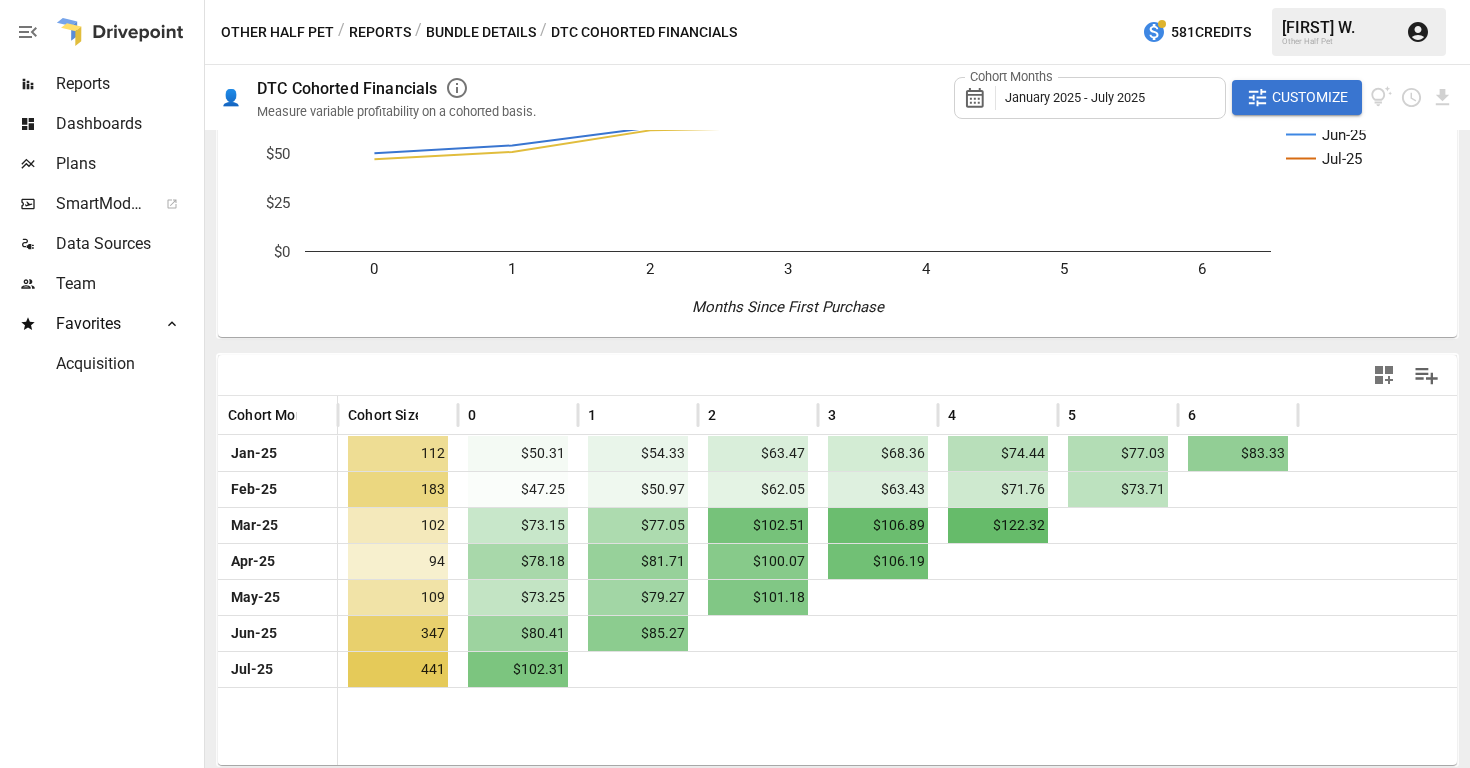 scroll, scrollTop: 206, scrollLeft: 0, axis: vertical 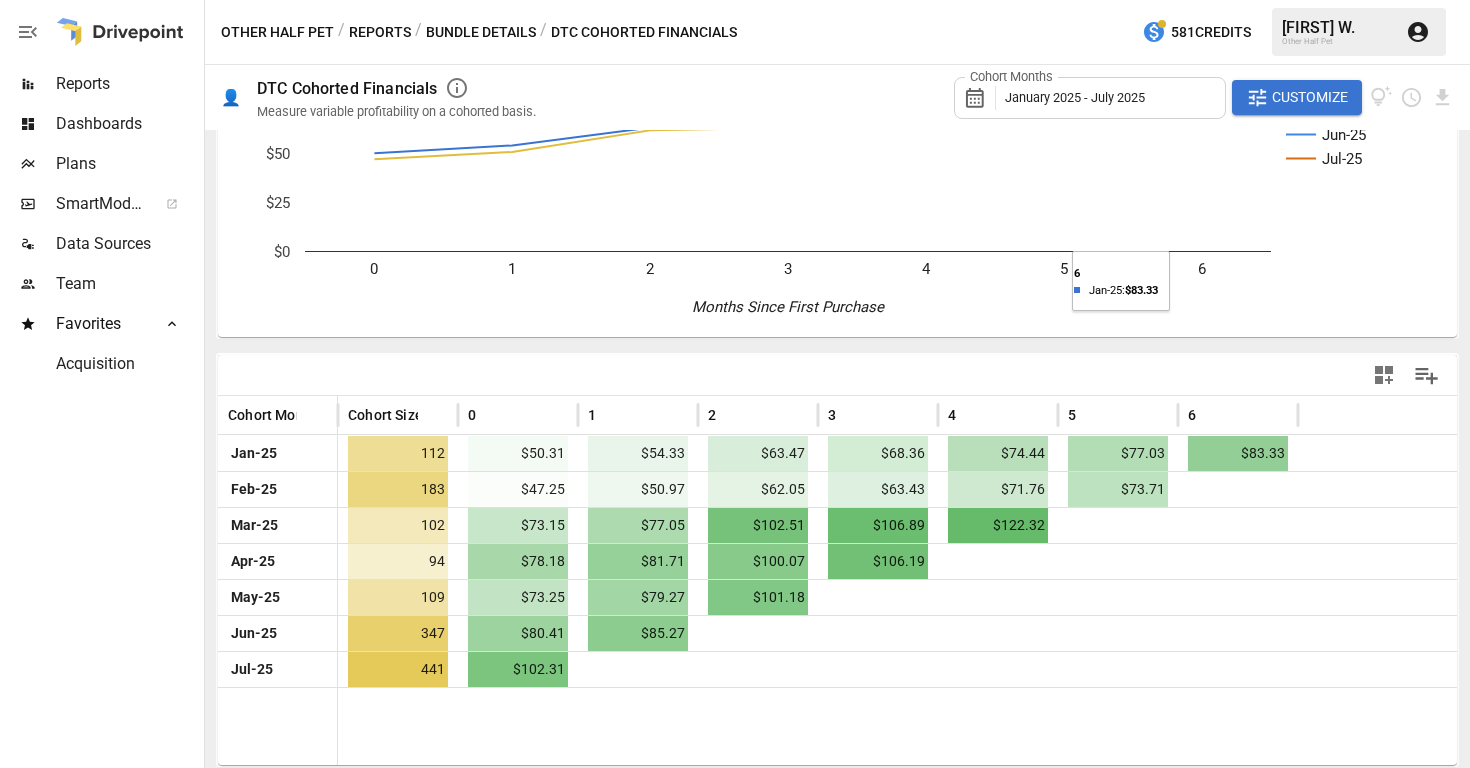 click 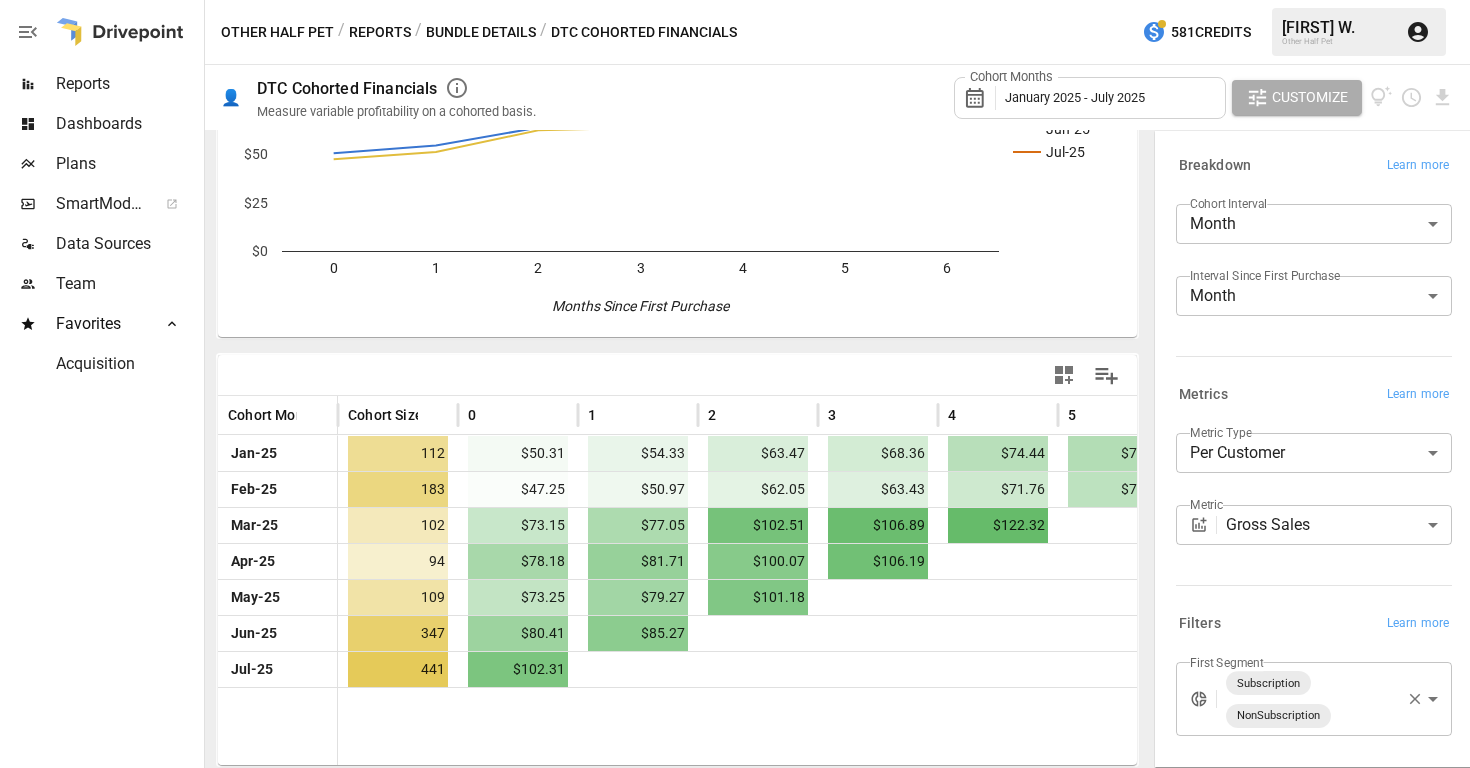 click on "**********" at bounding box center [735, 0] 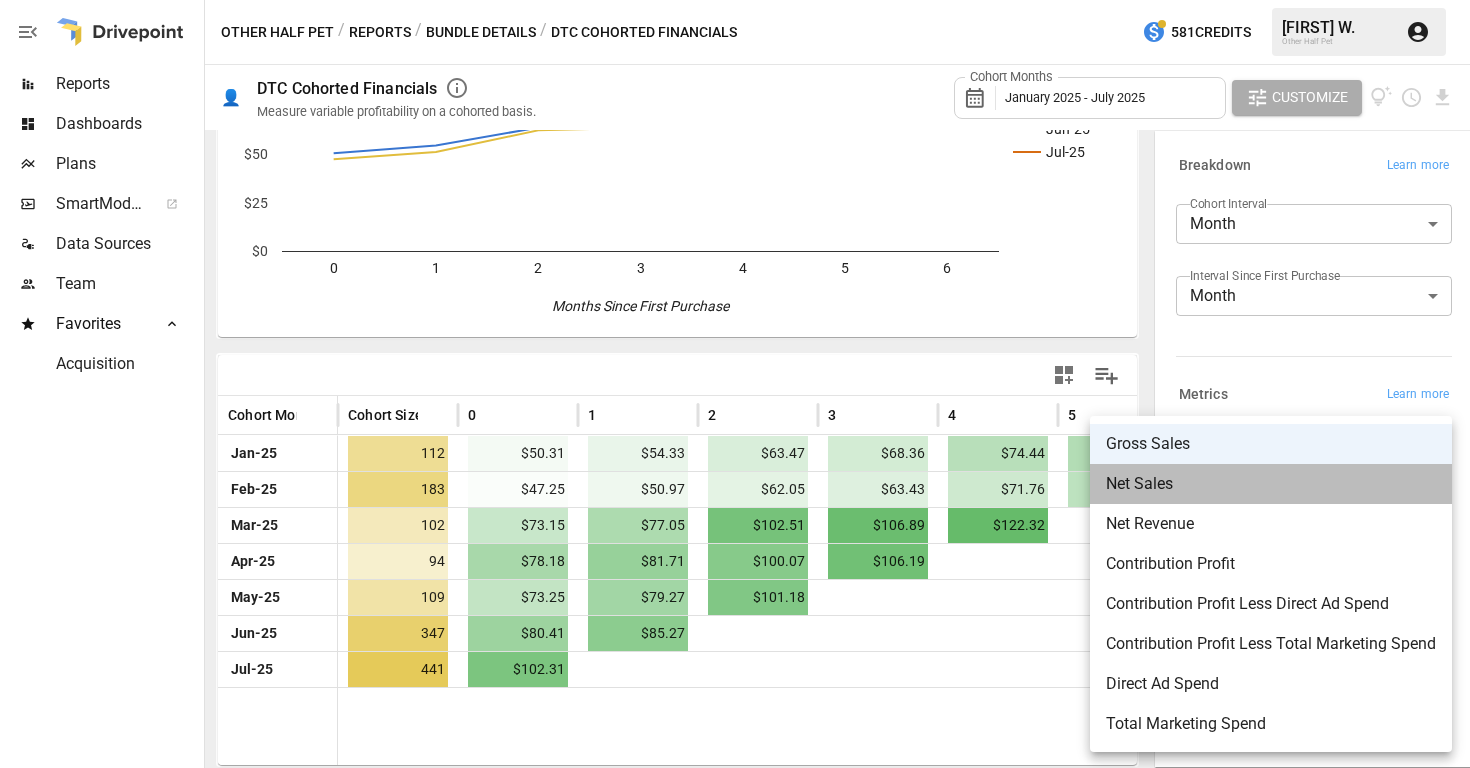 click on "Net Sales" at bounding box center [1271, 484] 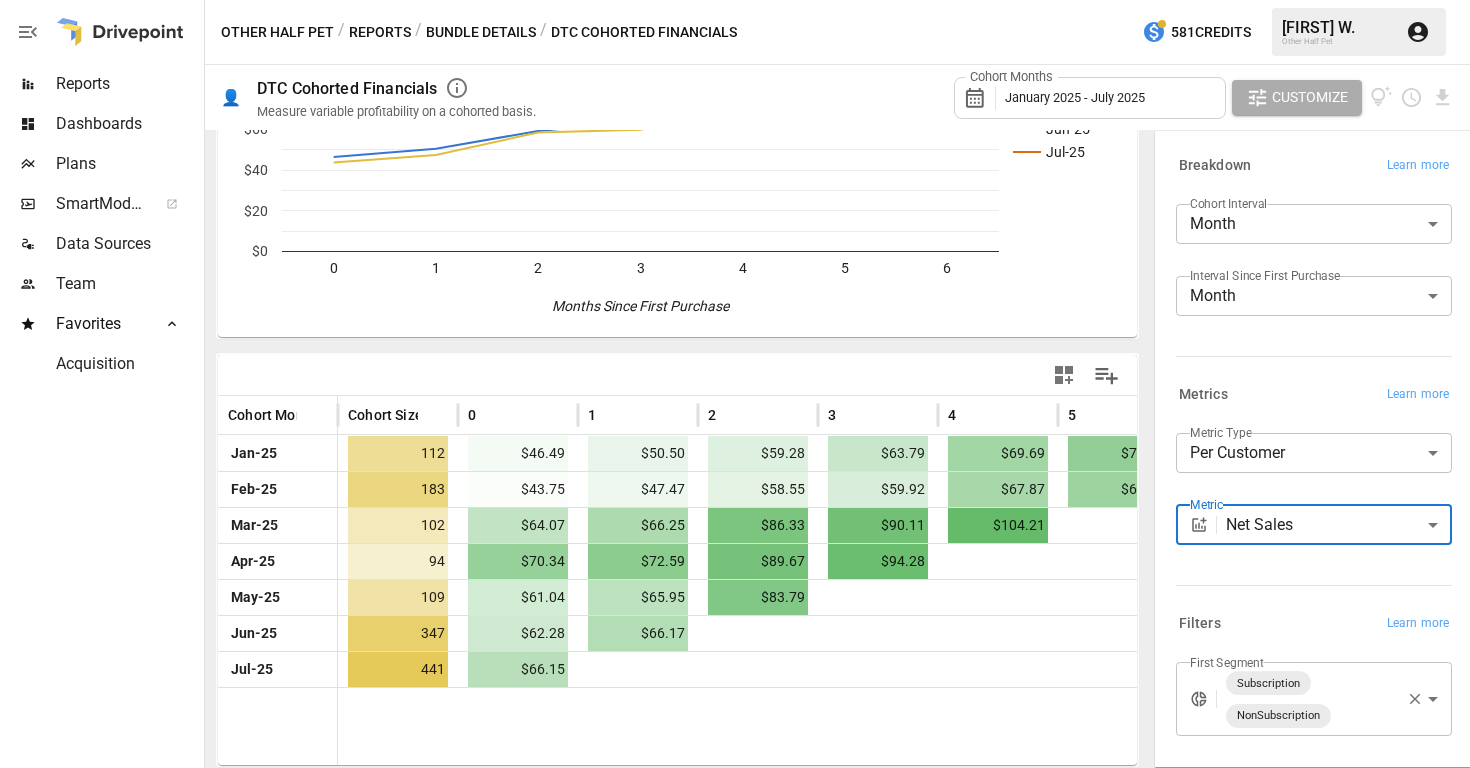 click at bounding box center [818, 726] 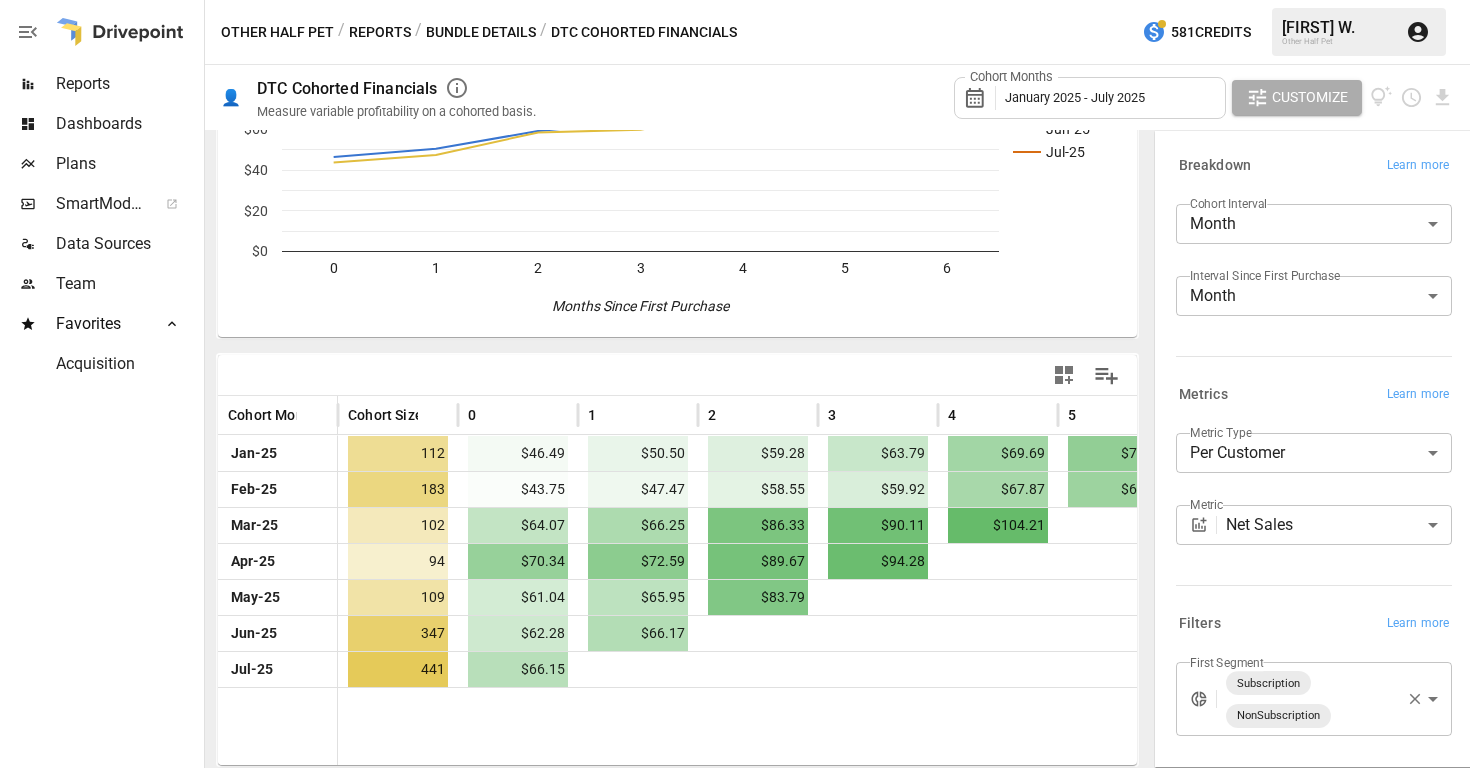 scroll, scrollTop: 0, scrollLeft: 0, axis: both 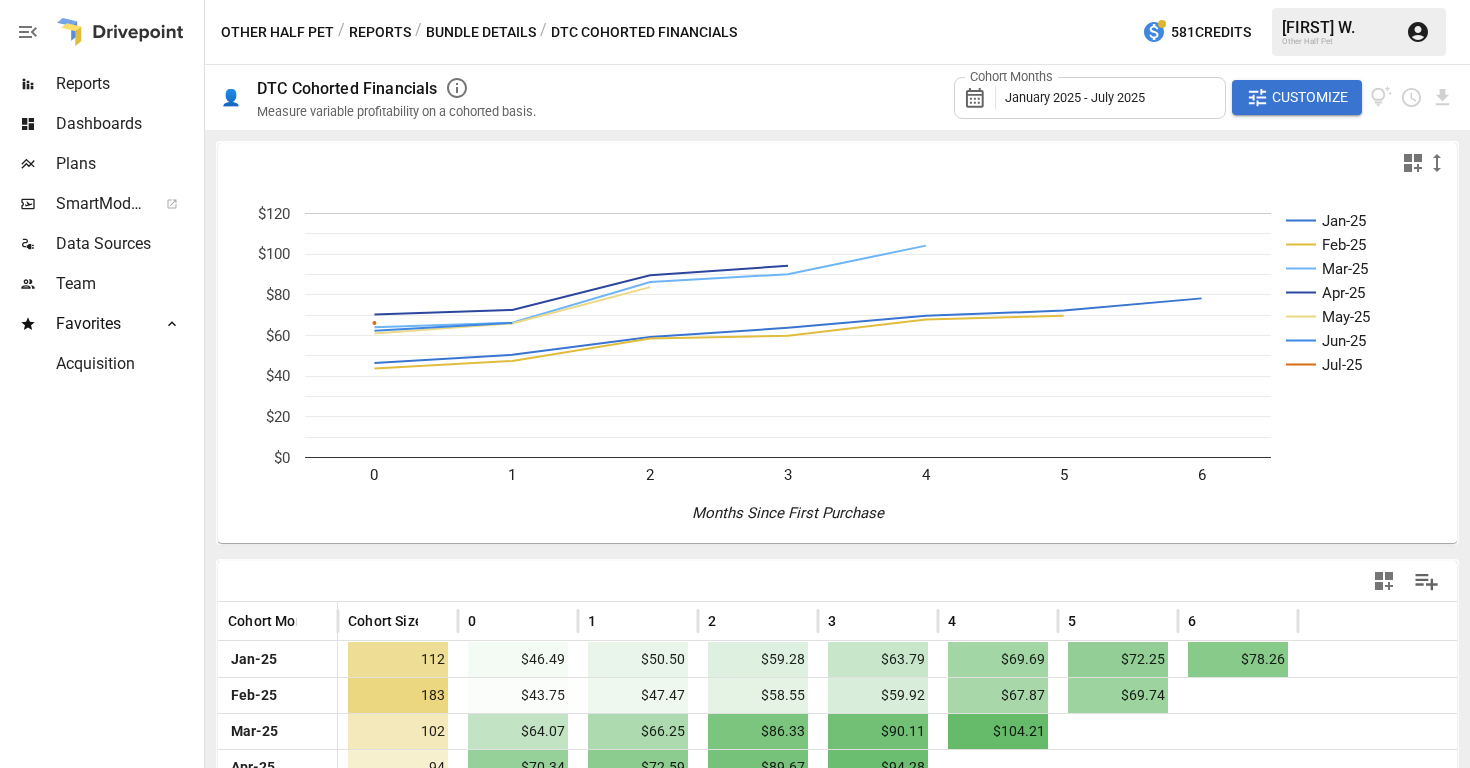click on "Bundle Details" at bounding box center (481, 32) 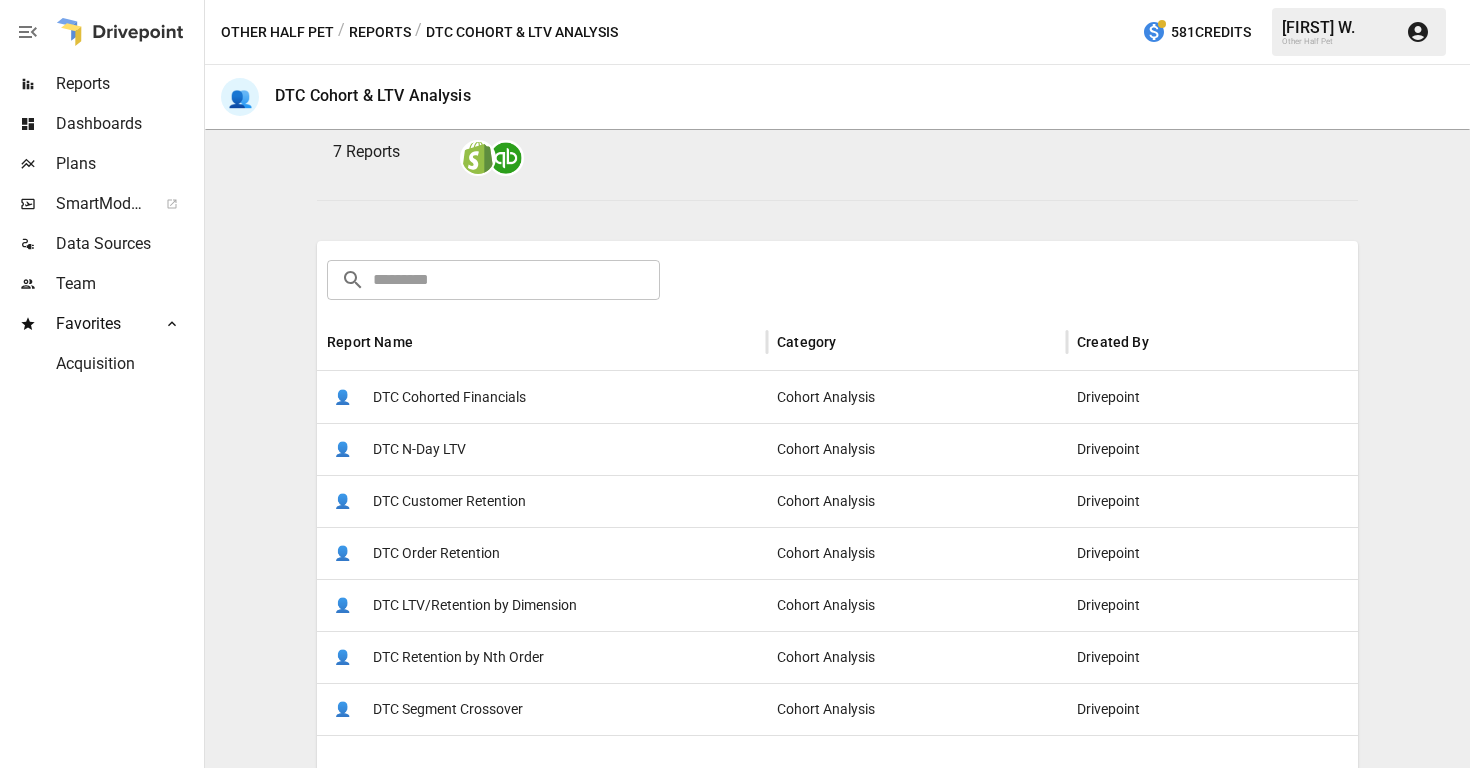 scroll, scrollTop: 196, scrollLeft: 0, axis: vertical 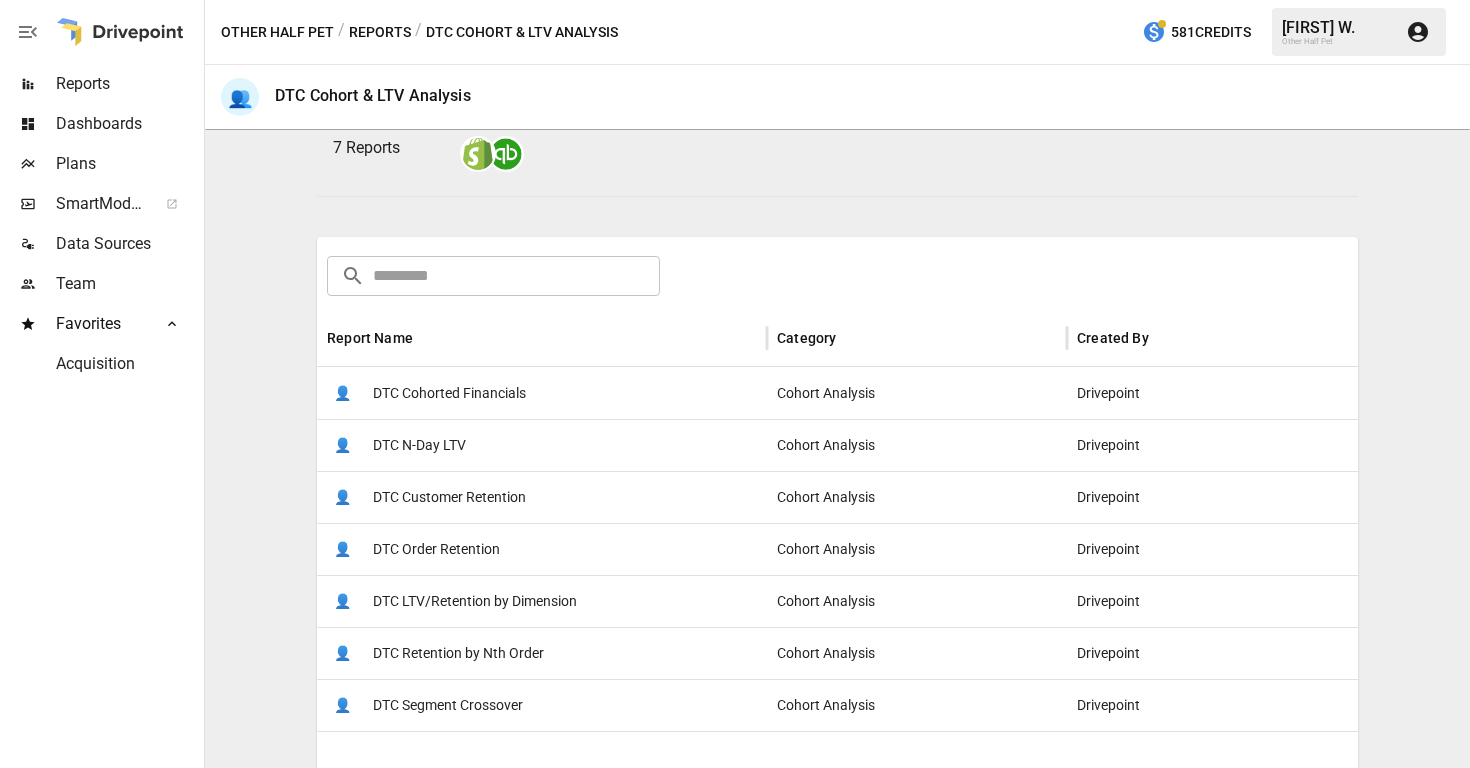 click on "DTC Customer Retention" at bounding box center [449, 497] 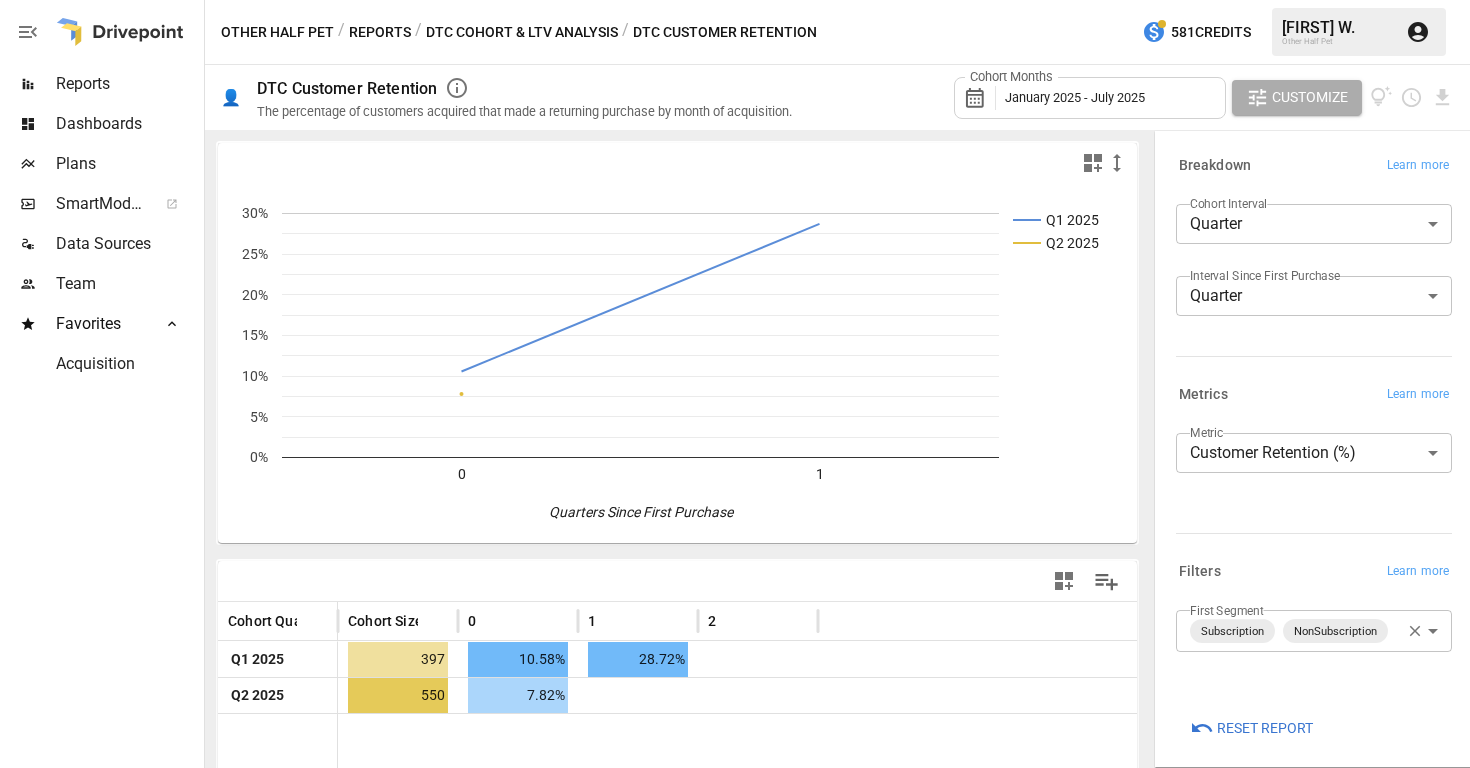 click on "**********" at bounding box center (735, 0) 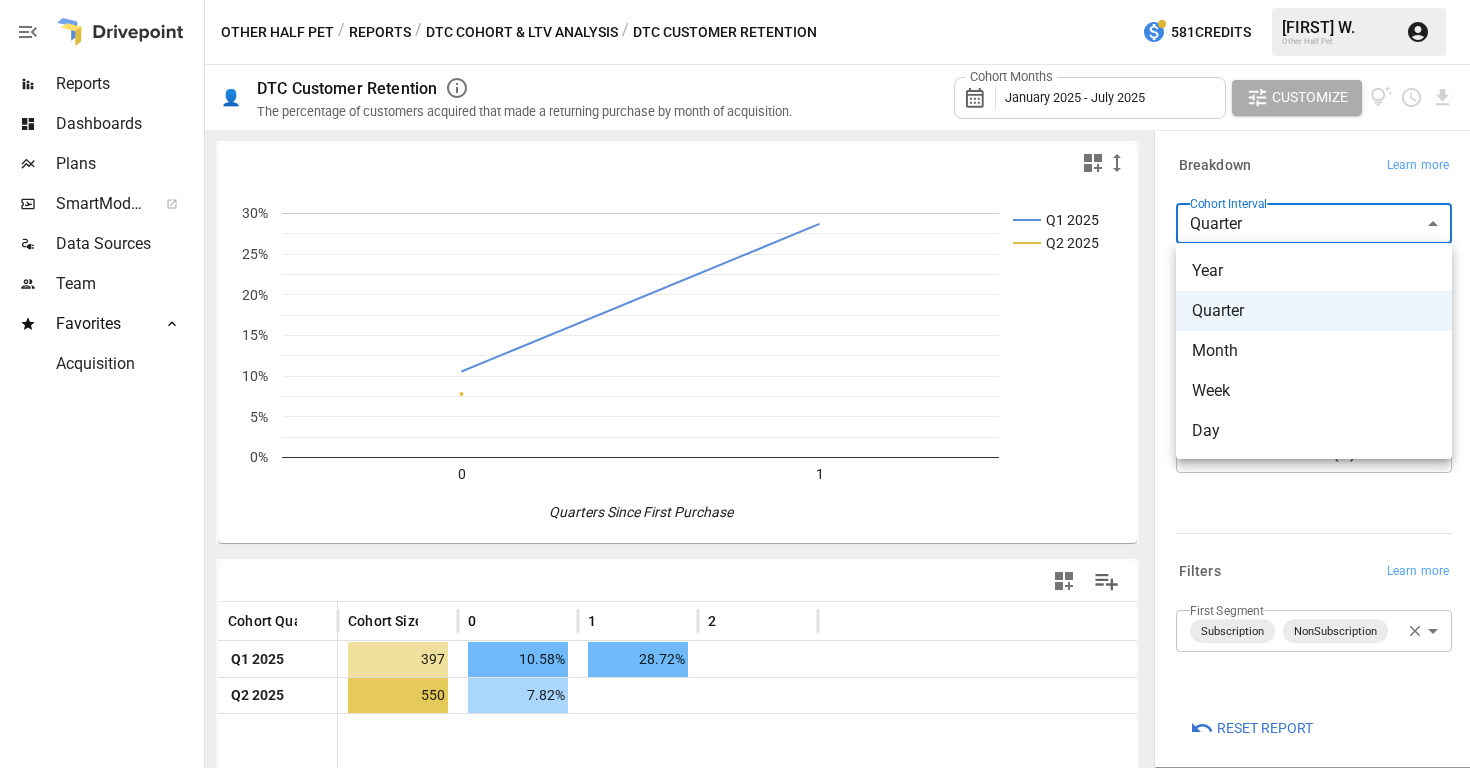 click on "Month" at bounding box center [1314, 351] 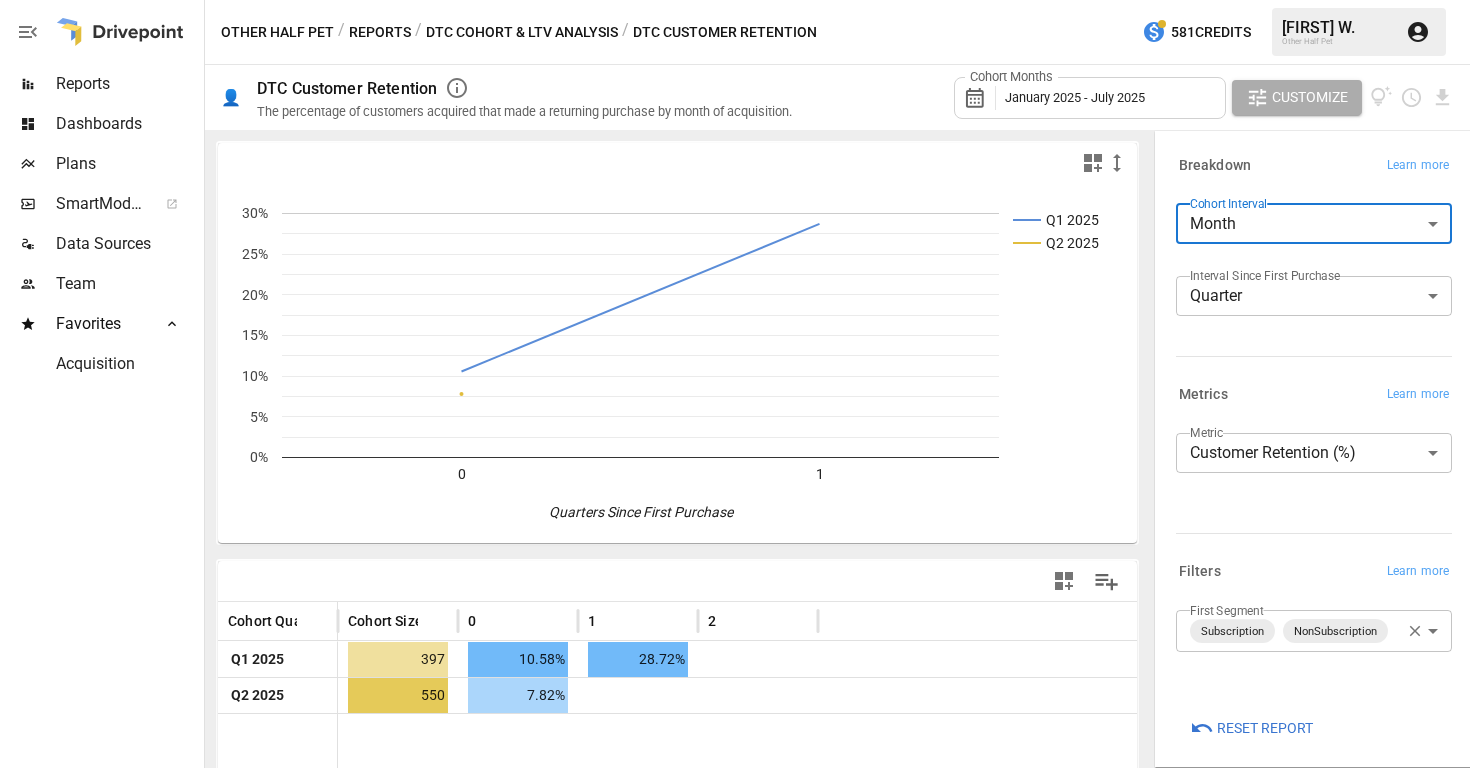 type on "*****" 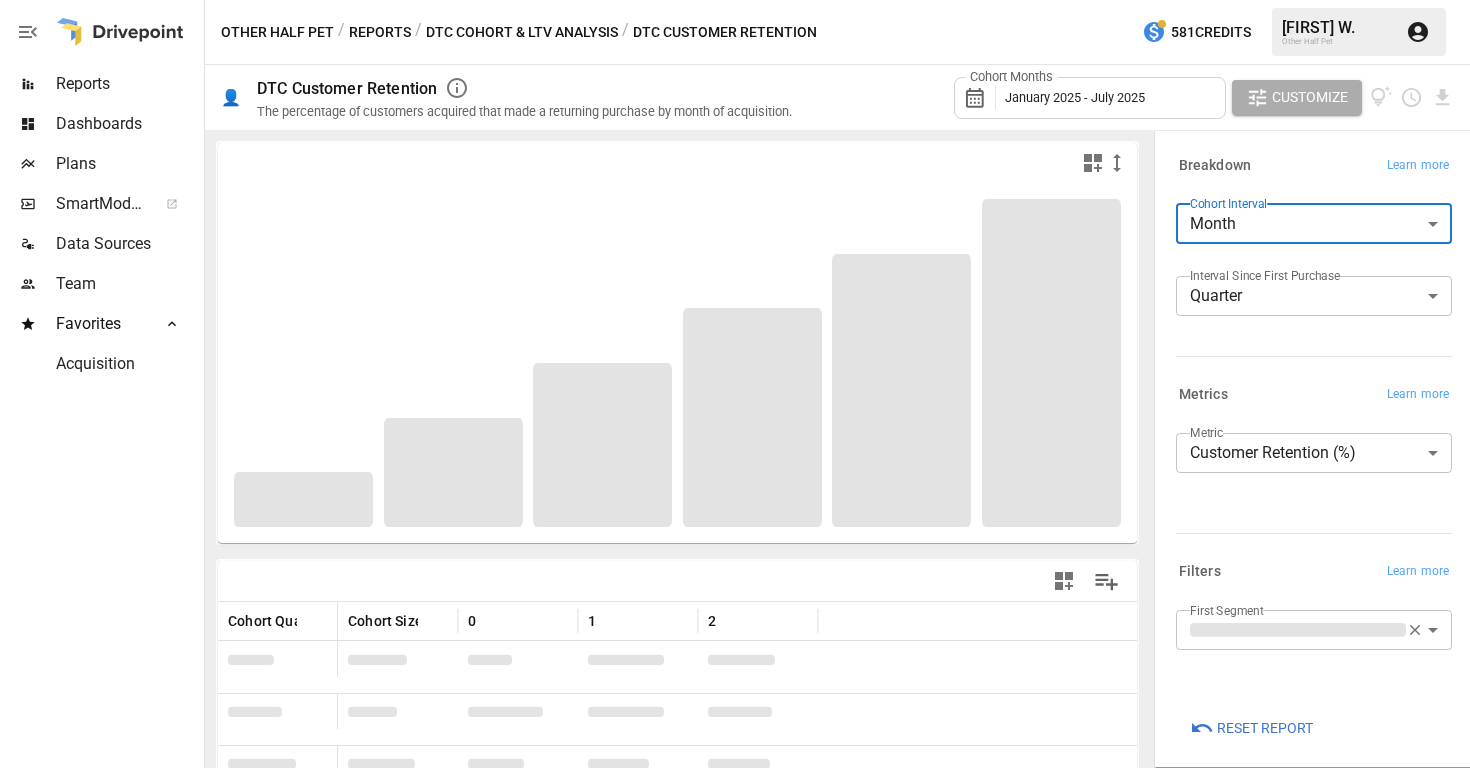 click on "**********" at bounding box center (735, 0) 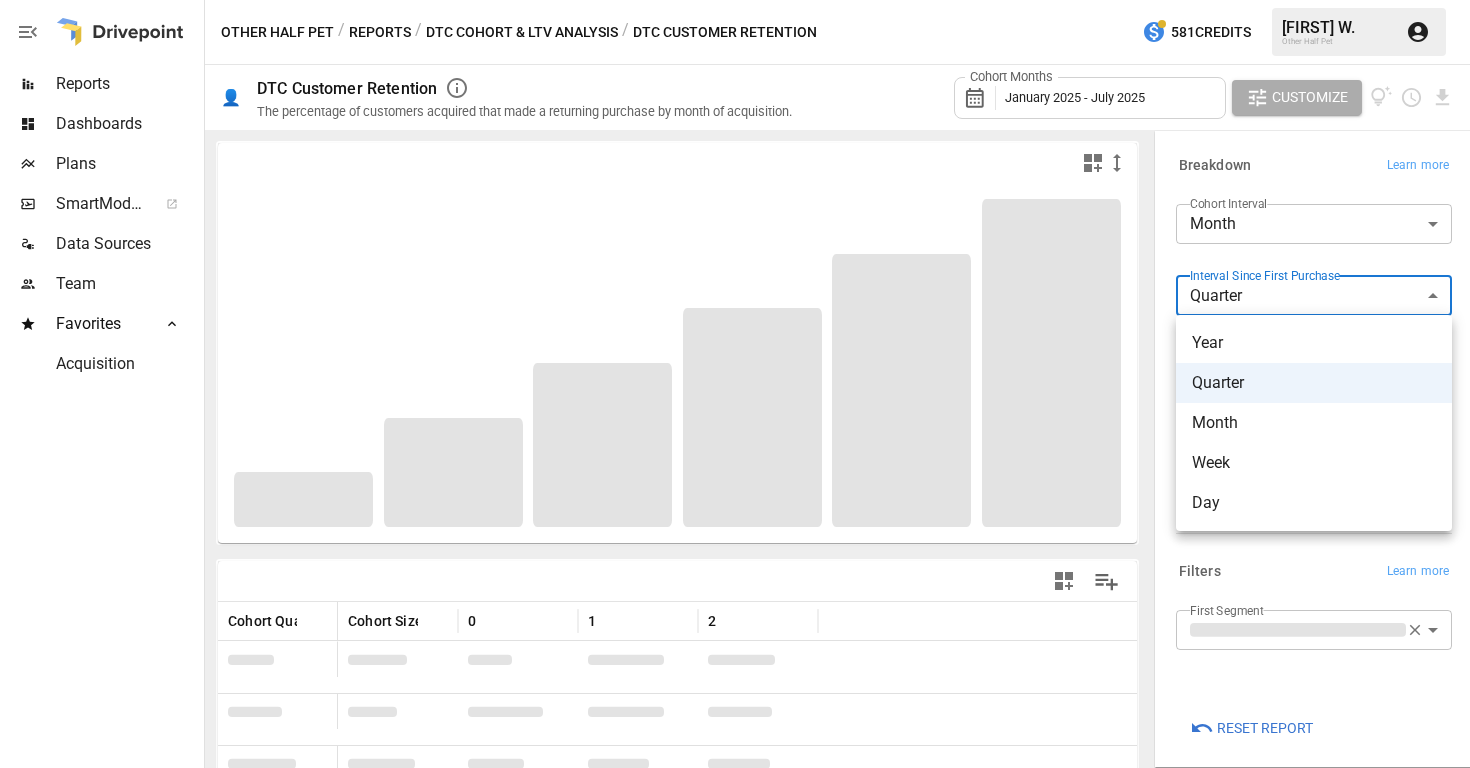 click on "Month" at bounding box center (1314, 423) 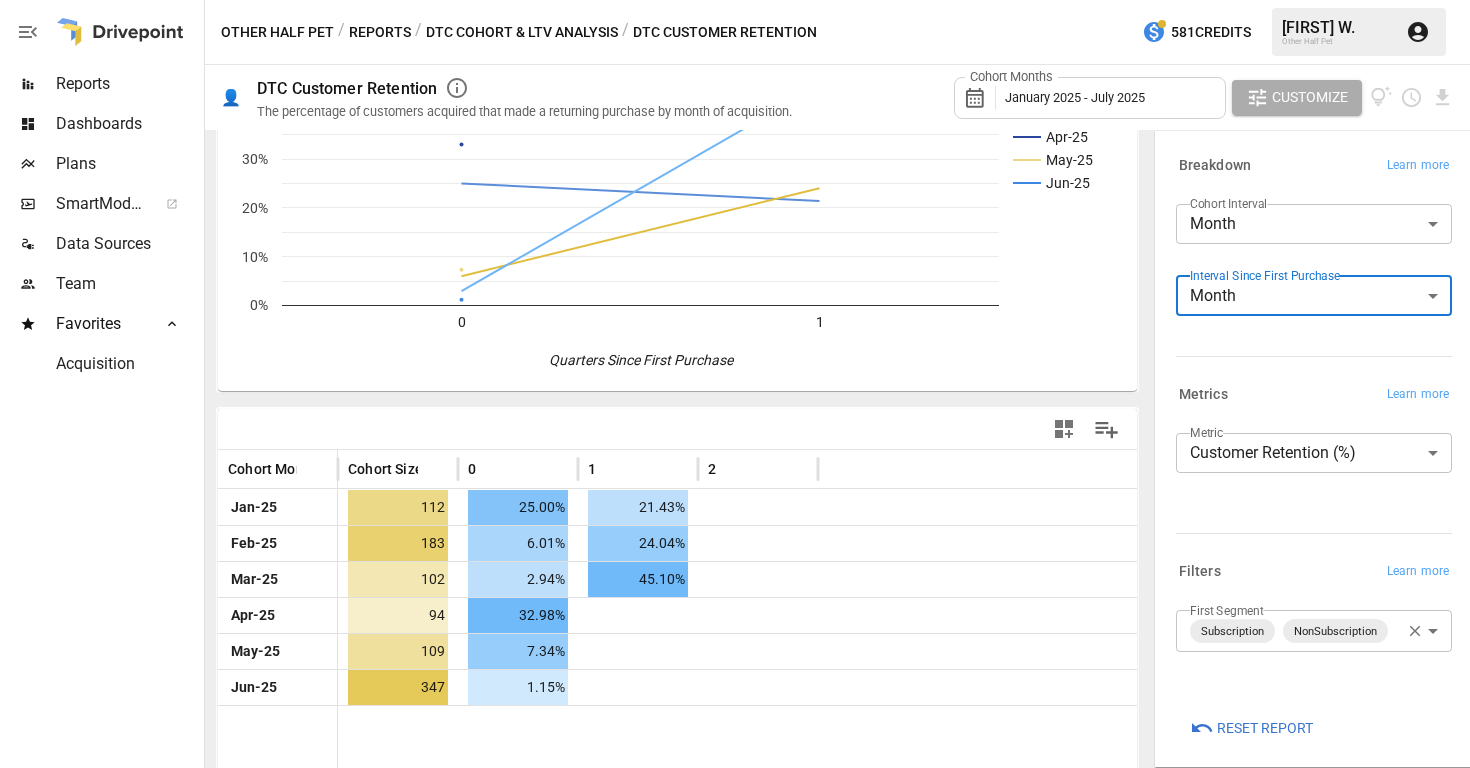 scroll, scrollTop: 168, scrollLeft: 0, axis: vertical 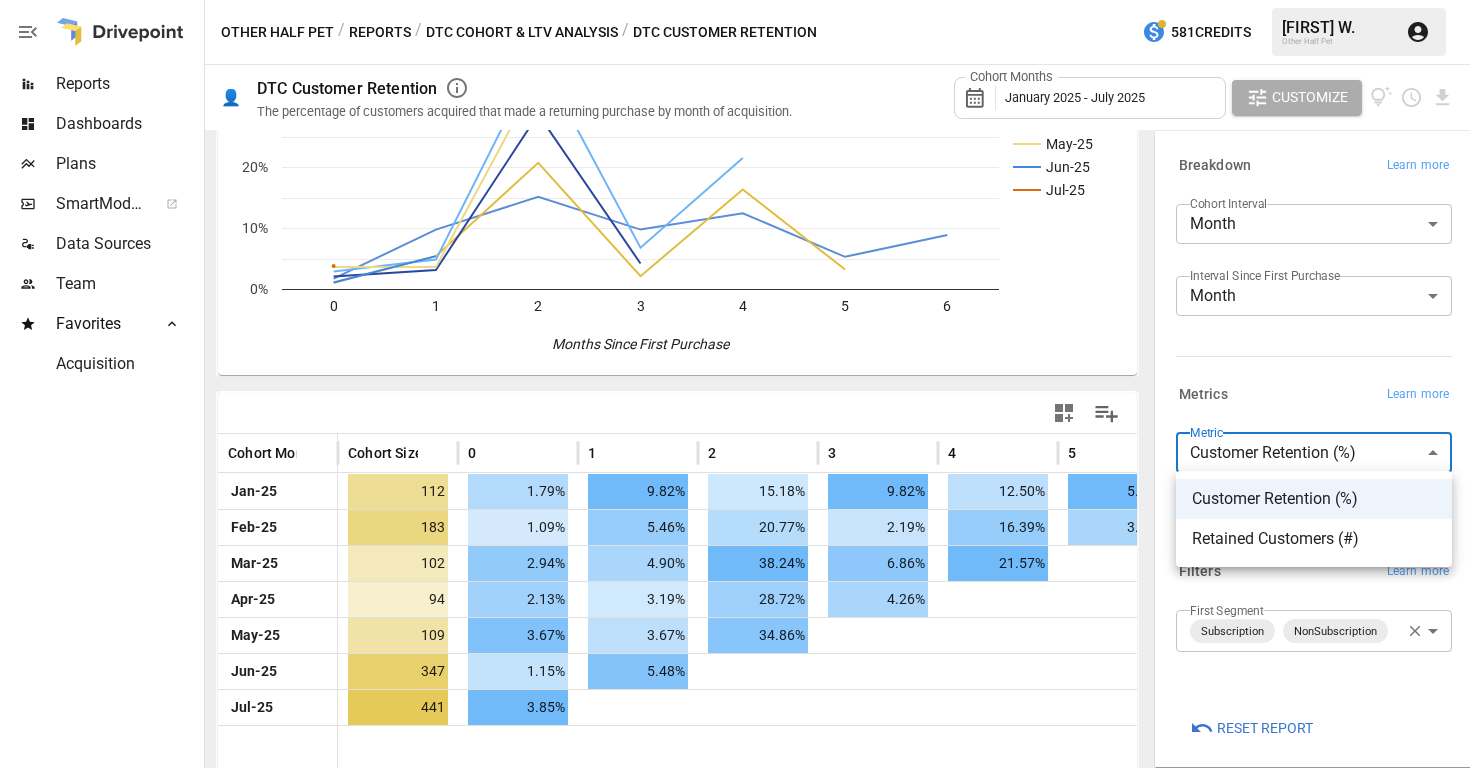 click on "**********" at bounding box center (735, 0) 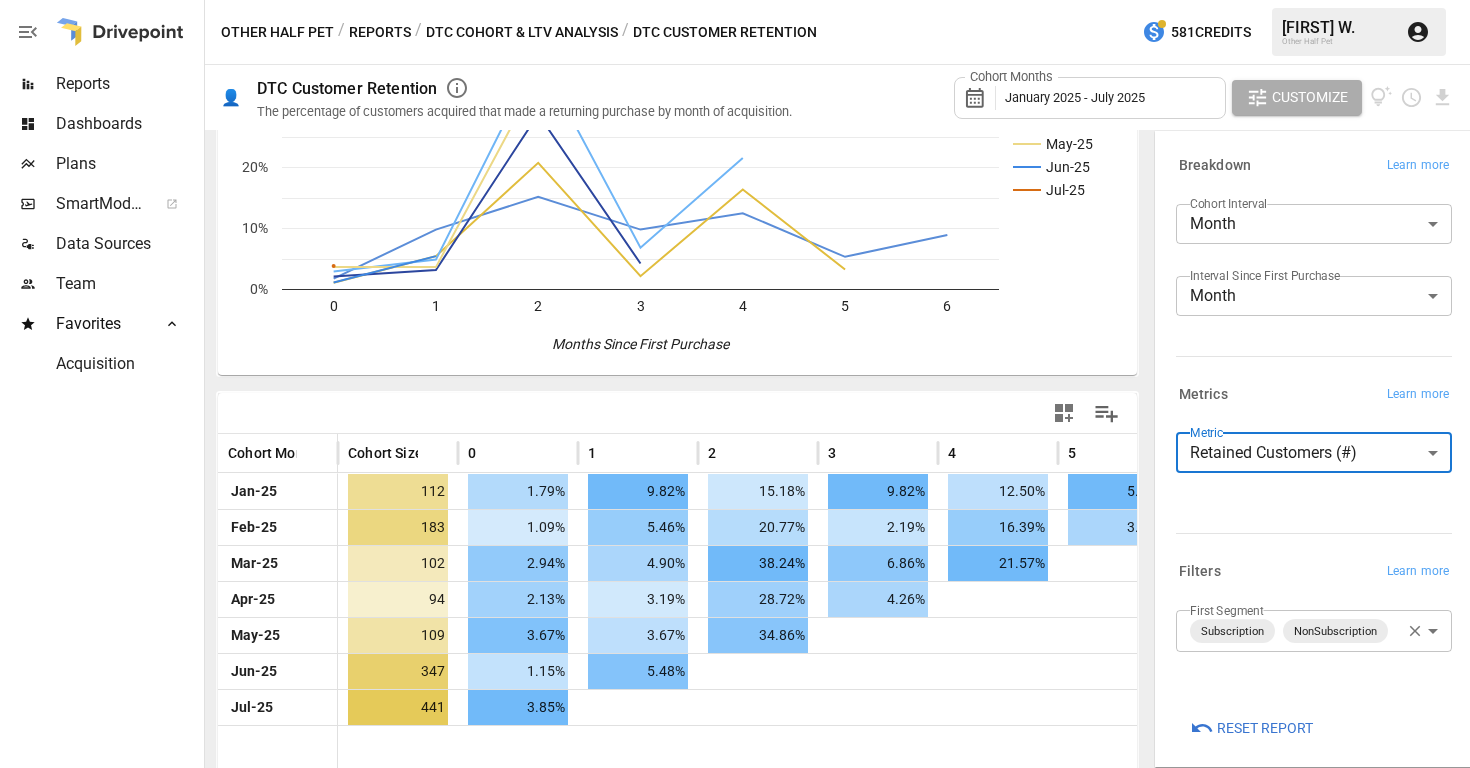 type on "**********" 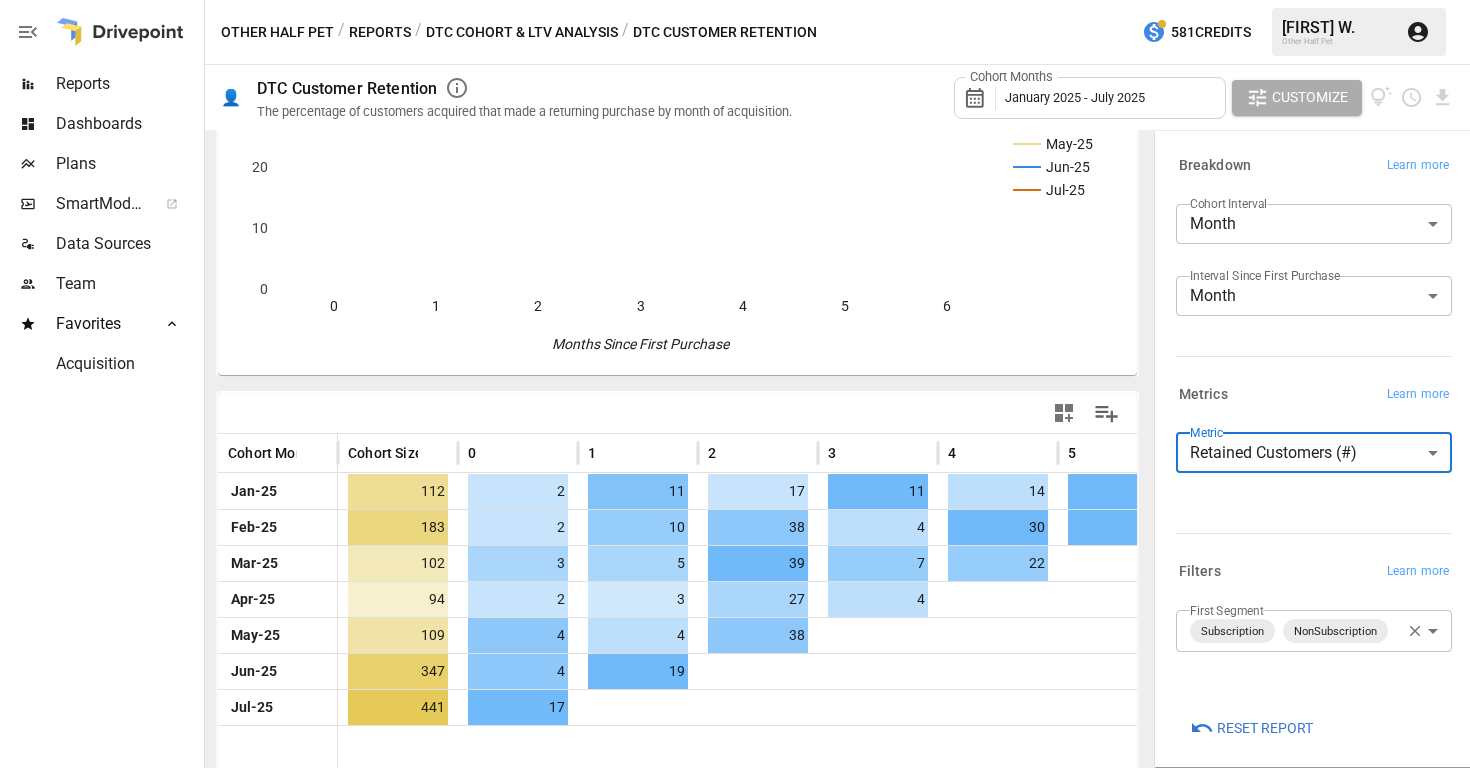 scroll, scrollTop: 0, scrollLeft: 0, axis: both 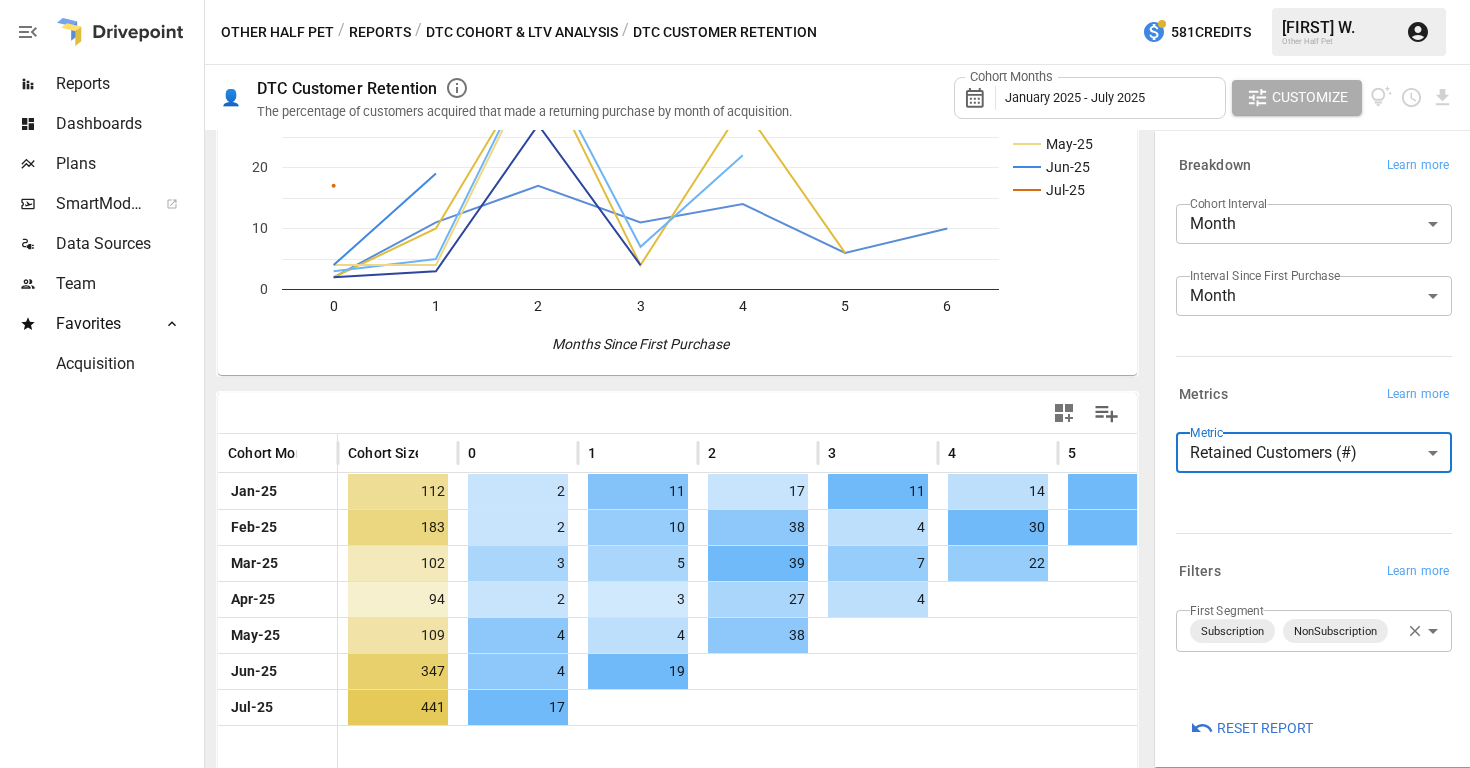 click on "DTC Cohort & LTV Analysis" at bounding box center [522, 32] 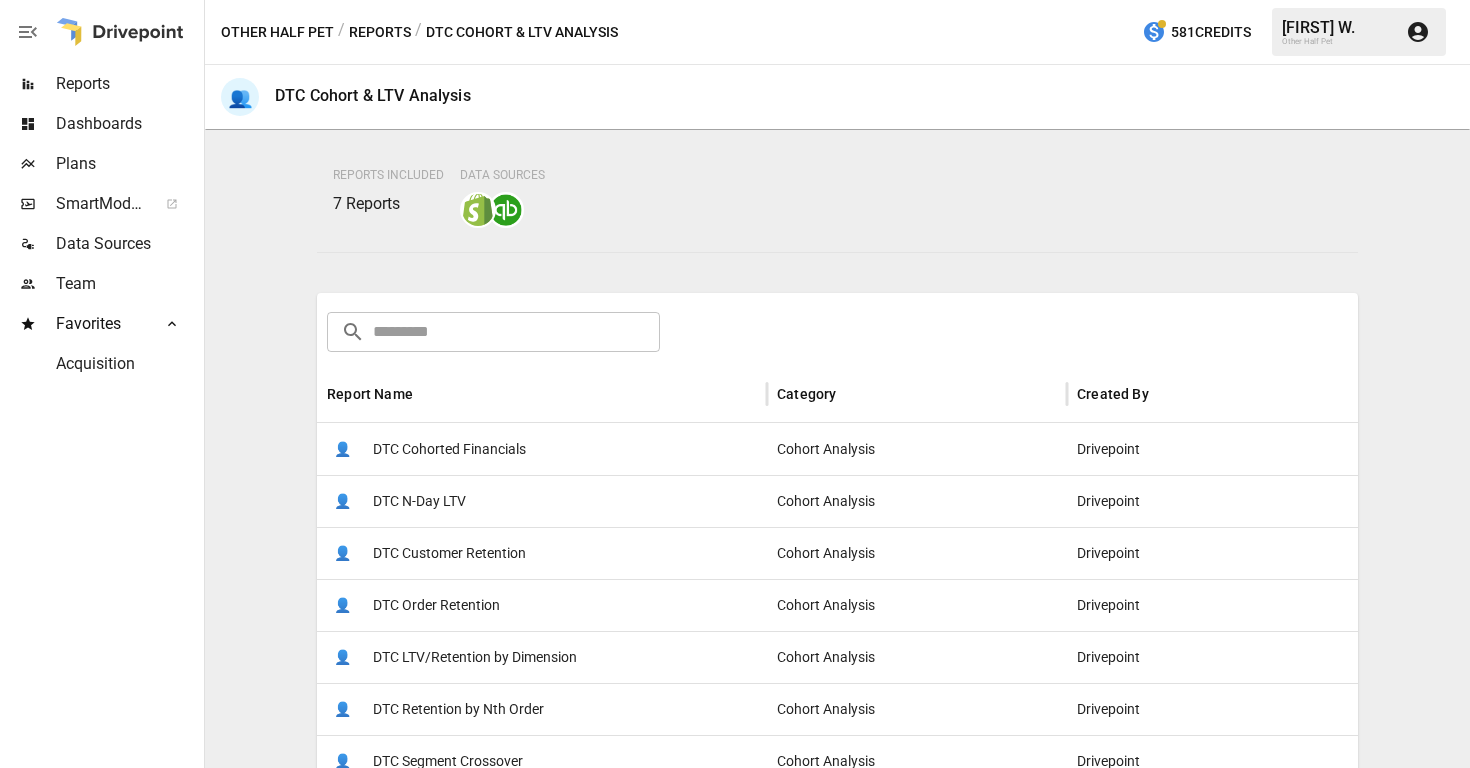 scroll, scrollTop: 166, scrollLeft: 0, axis: vertical 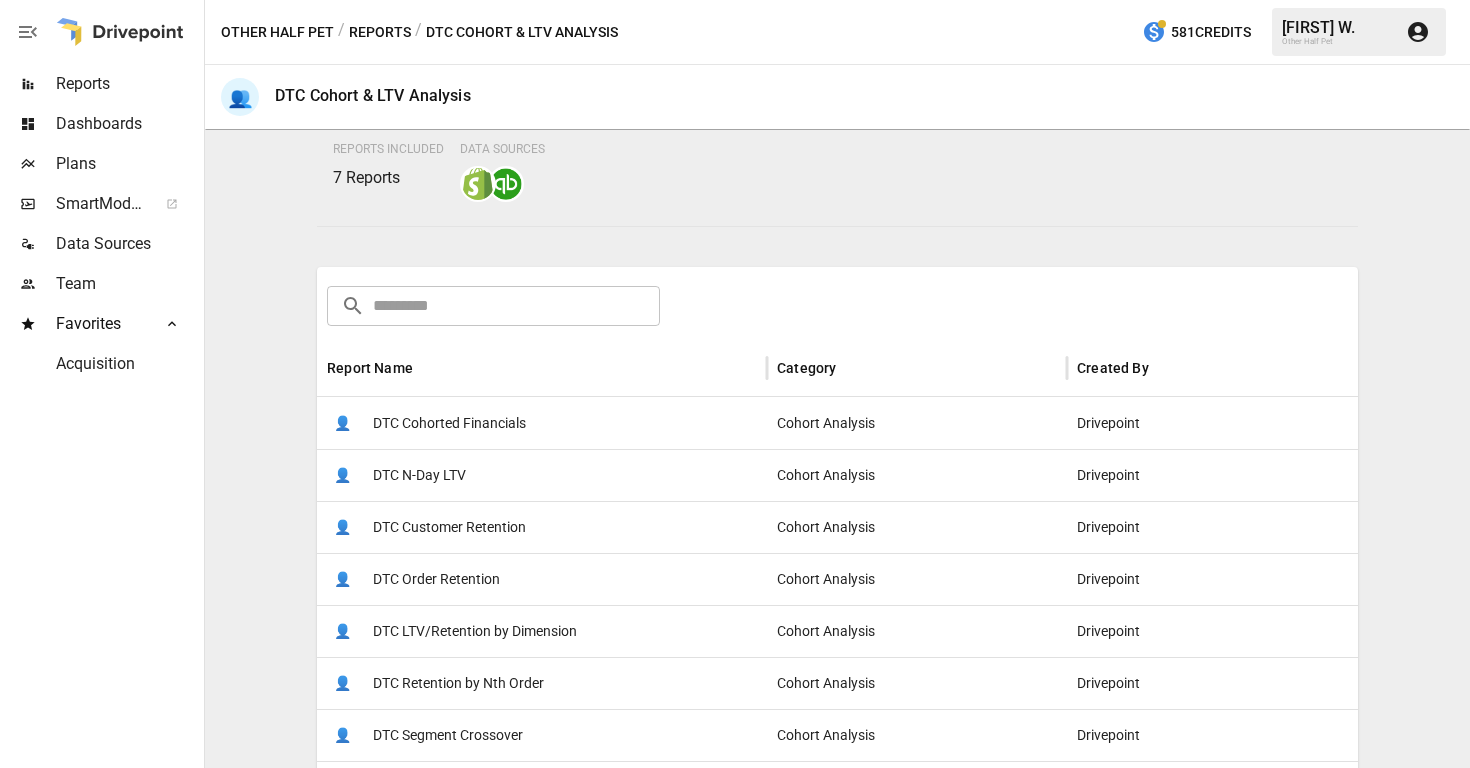 click on "DTC LTV/Retention by Dimension" at bounding box center (475, 631) 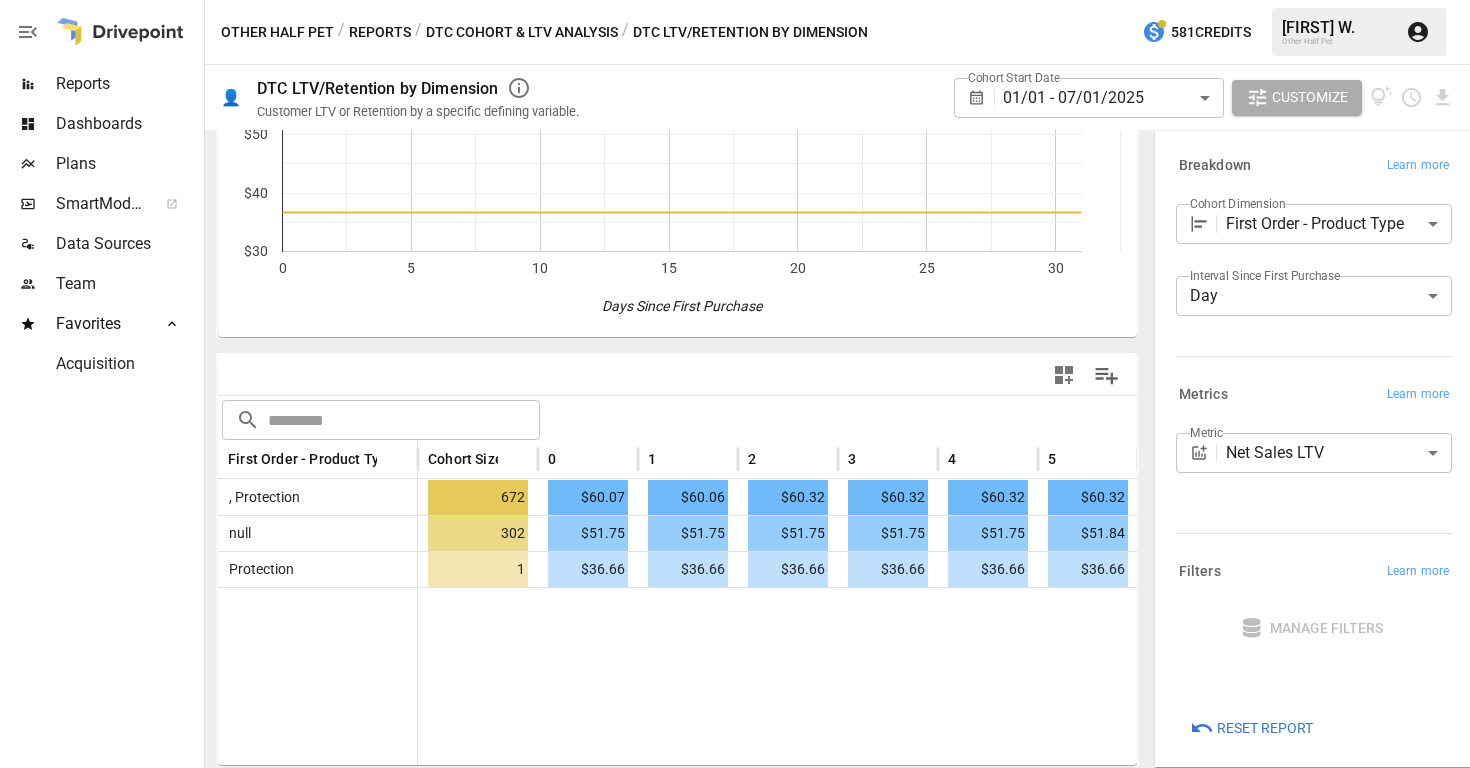 scroll, scrollTop: 206, scrollLeft: 0, axis: vertical 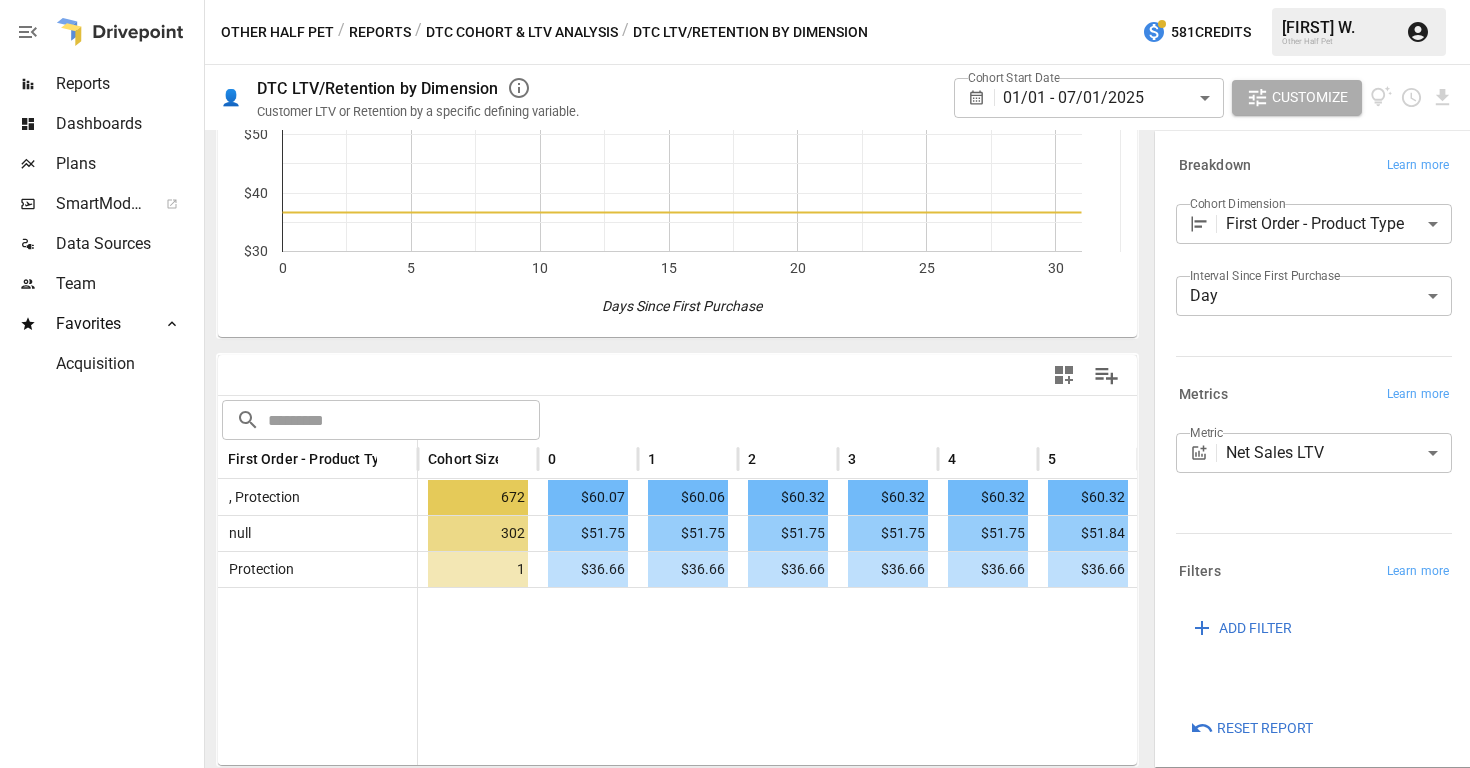 click on "DTC Cohort & LTV Analysis" at bounding box center [522, 32] 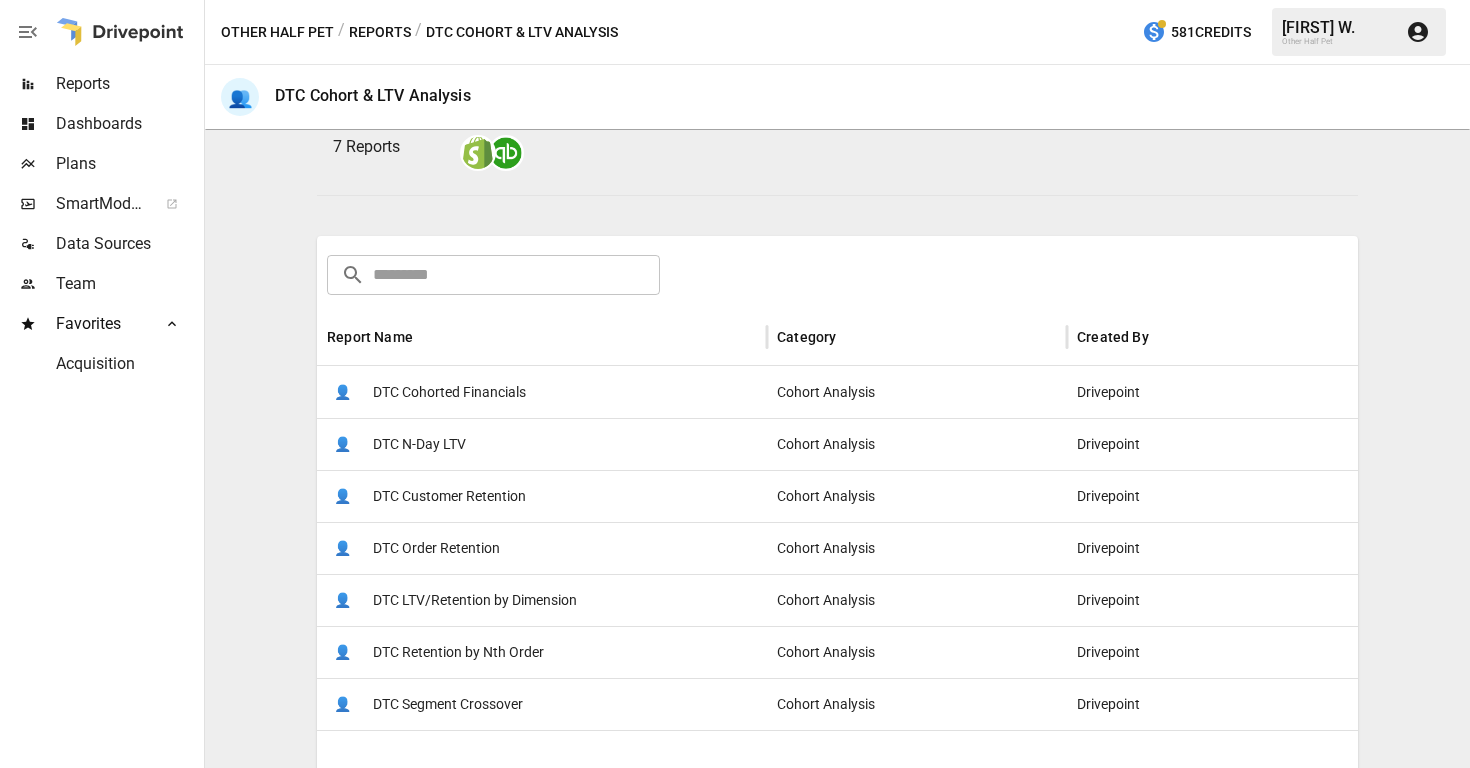 scroll, scrollTop: 203, scrollLeft: 0, axis: vertical 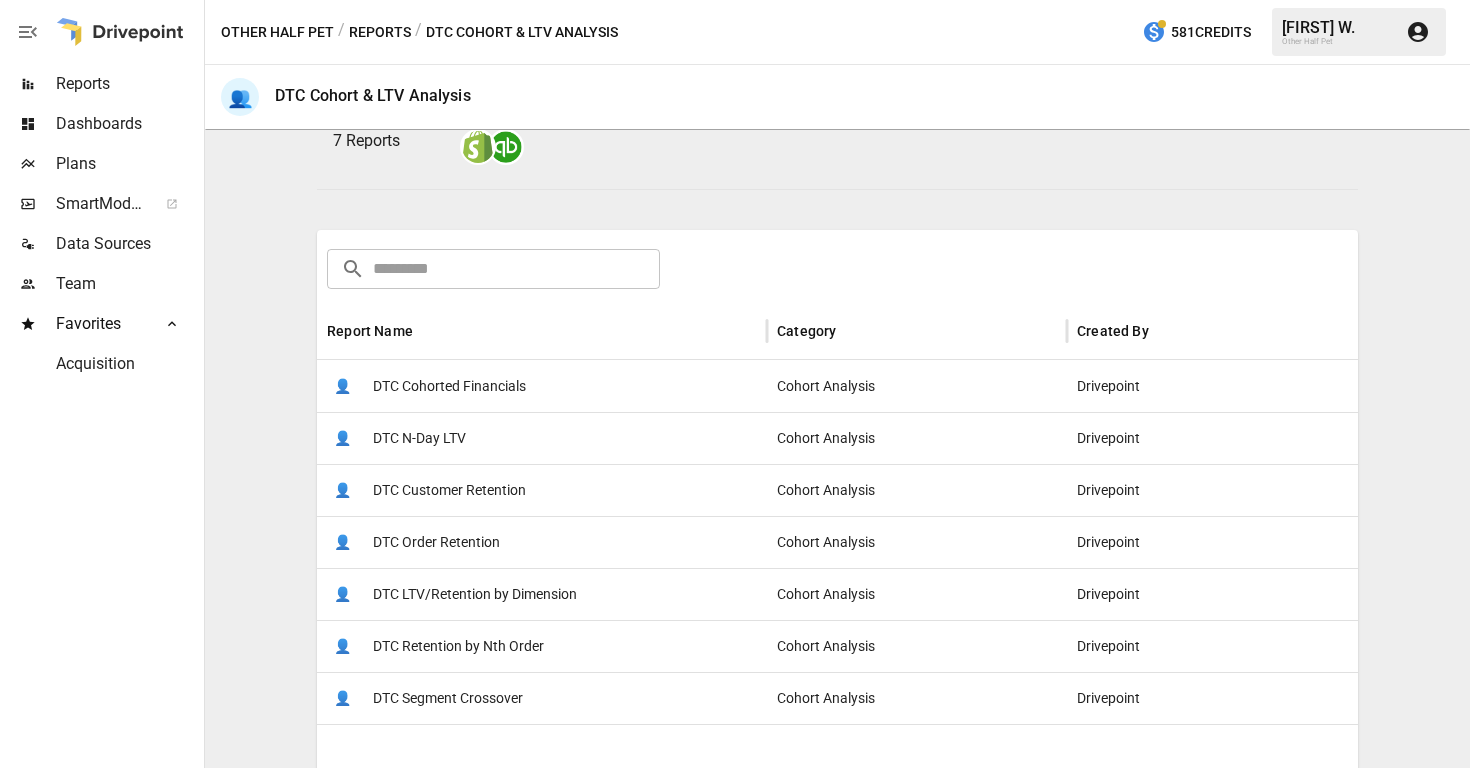 click on "DTC Order Retention" at bounding box center (436, 542) 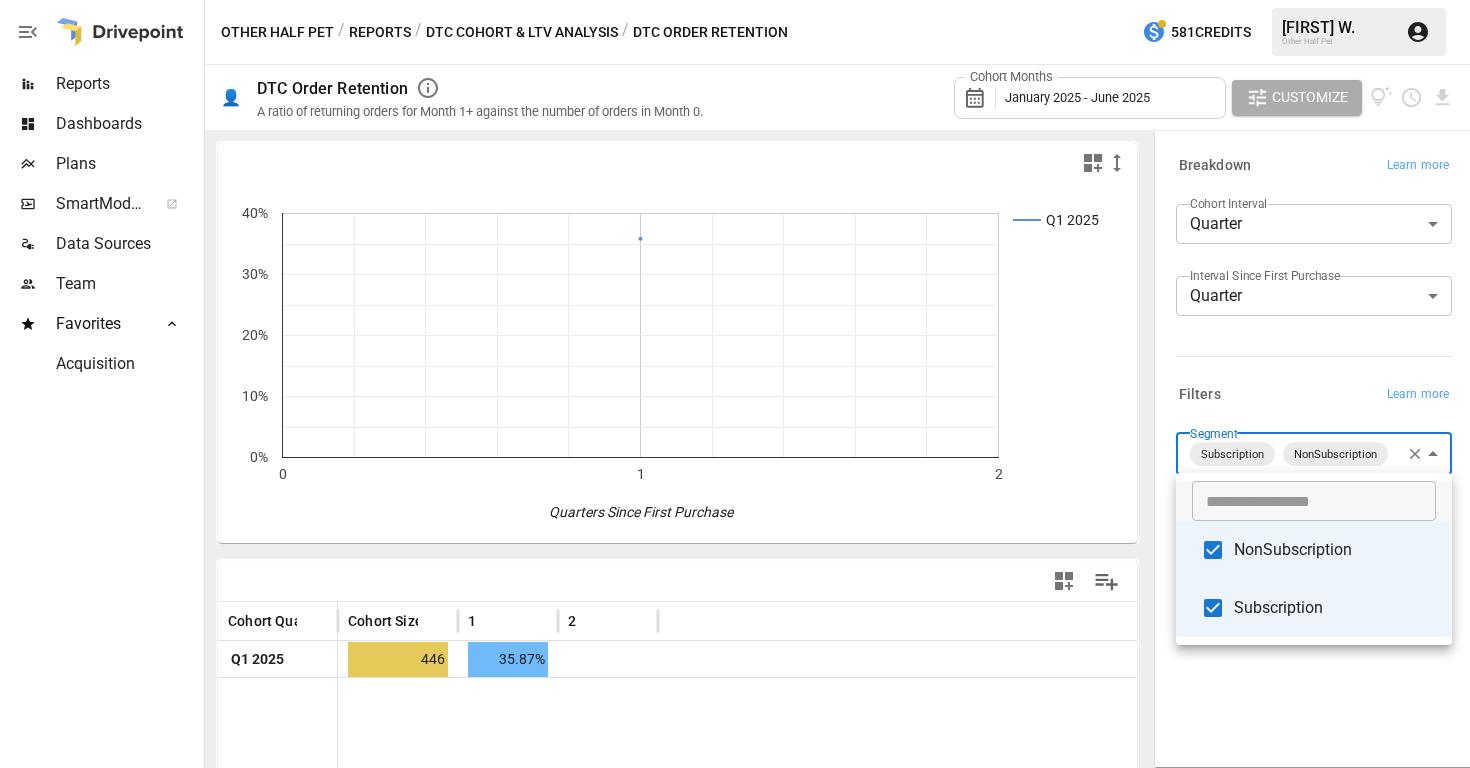 click on "**********" at bounding box center (735, 0) 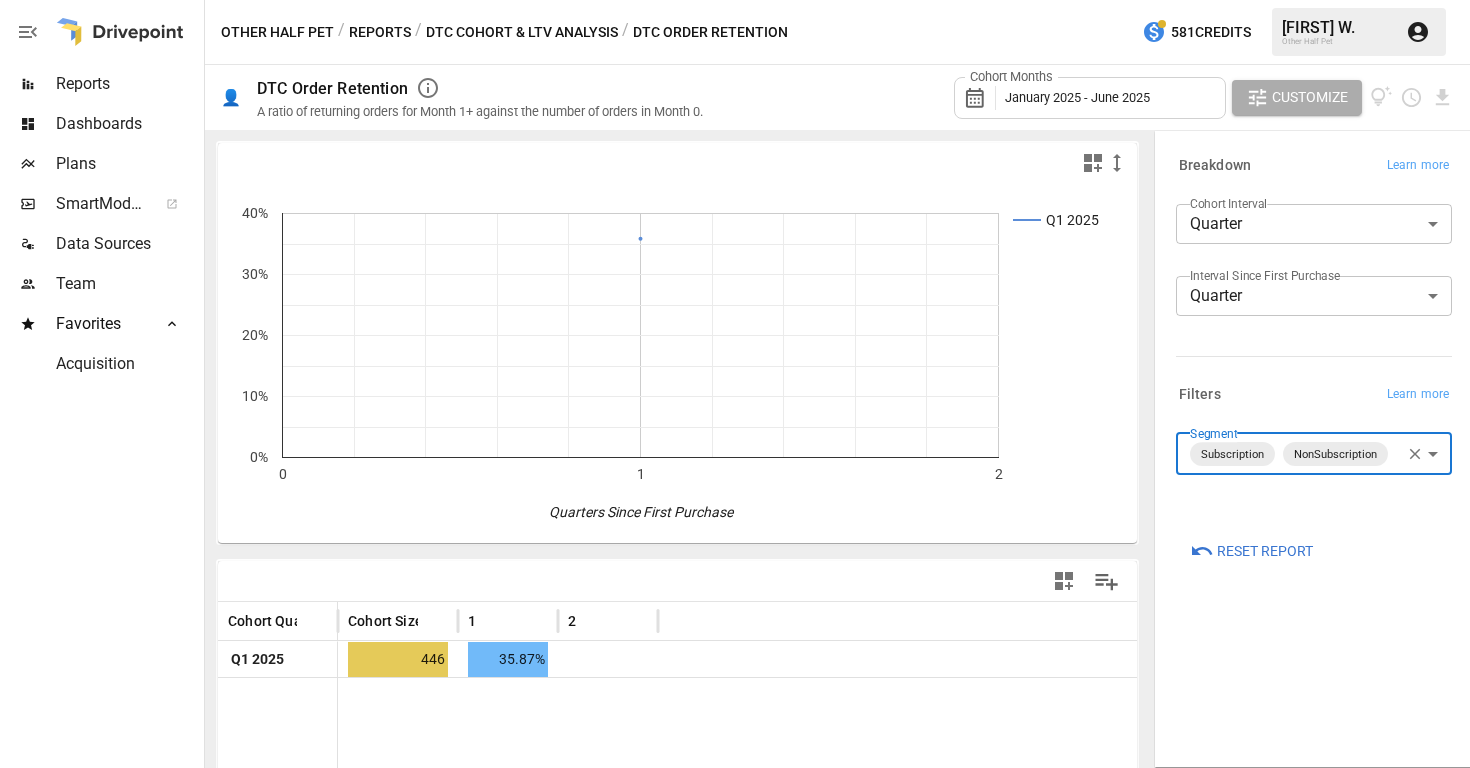 click on "**********" at bounding box center [735, 0] 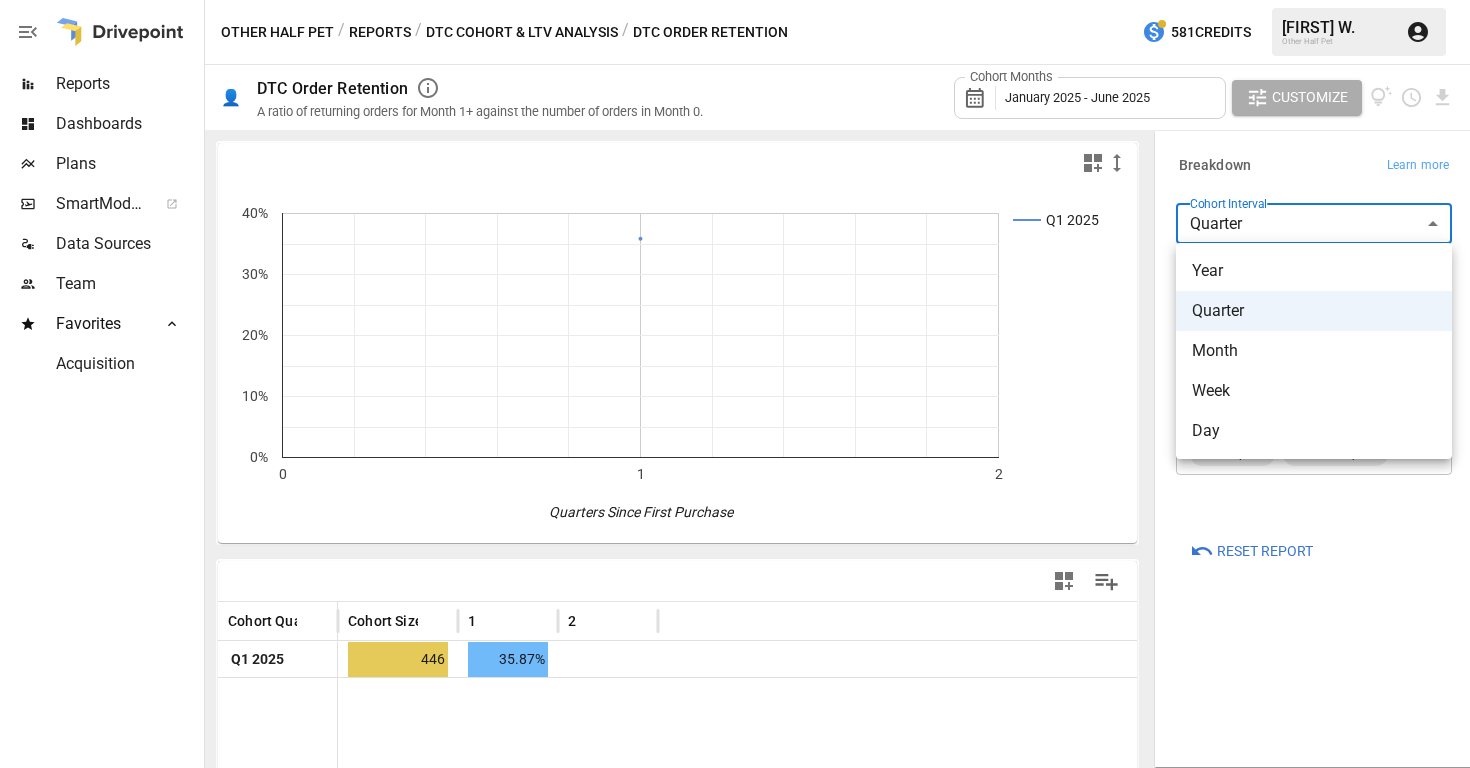 click on "Month" at bounding box center (1314, 351) 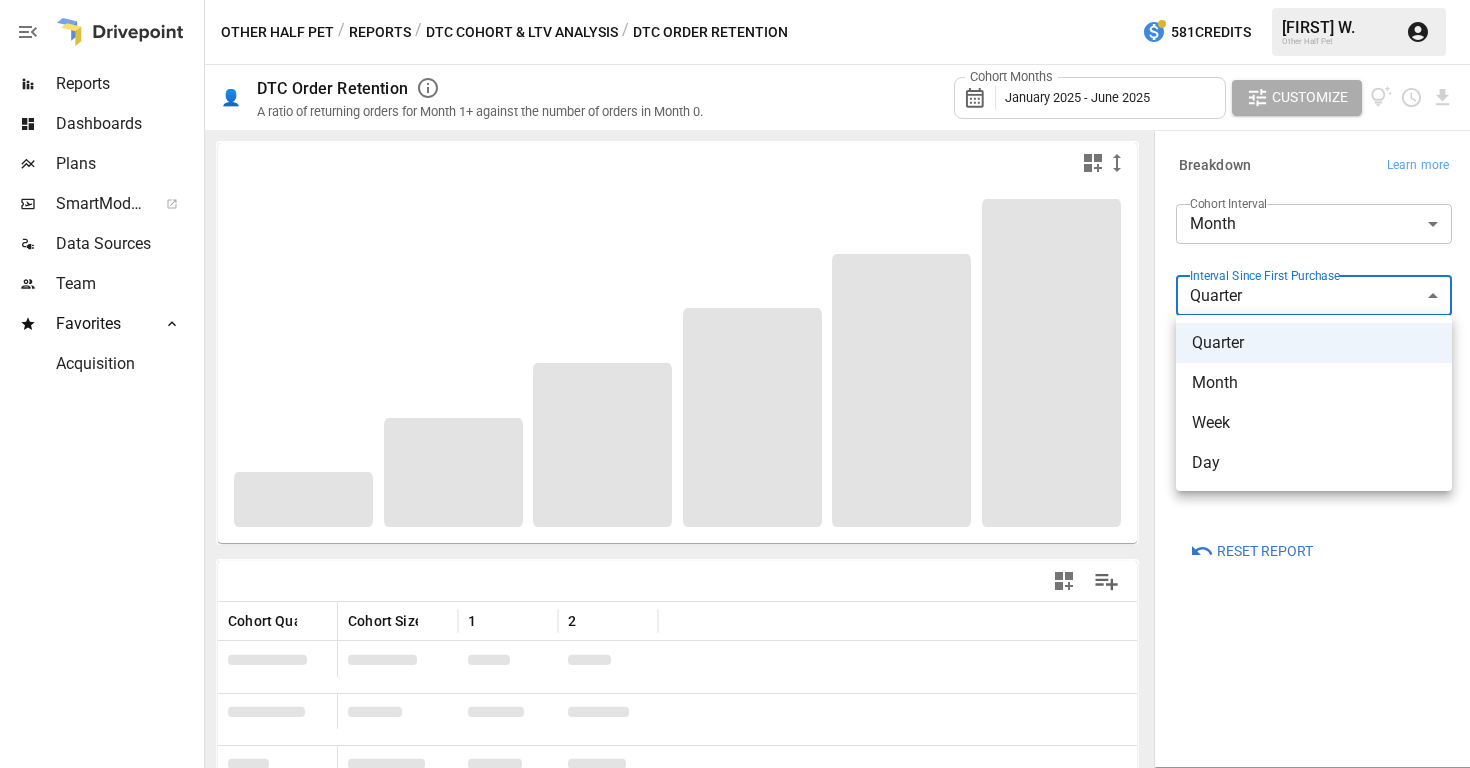 click on "**********" at bounding box center (735, 0) 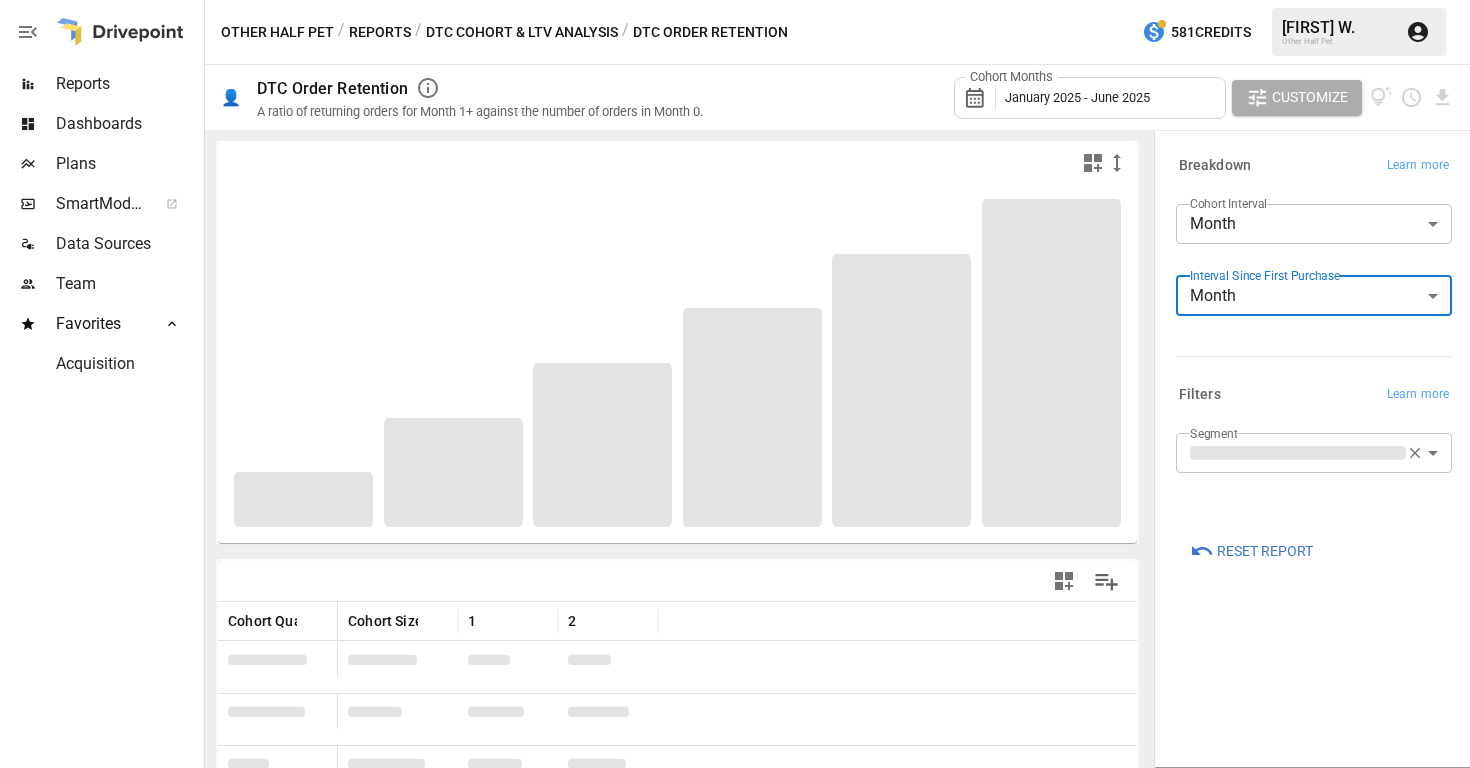 click on "January 2025 - June 2025" at bounding box center (1077, 97) 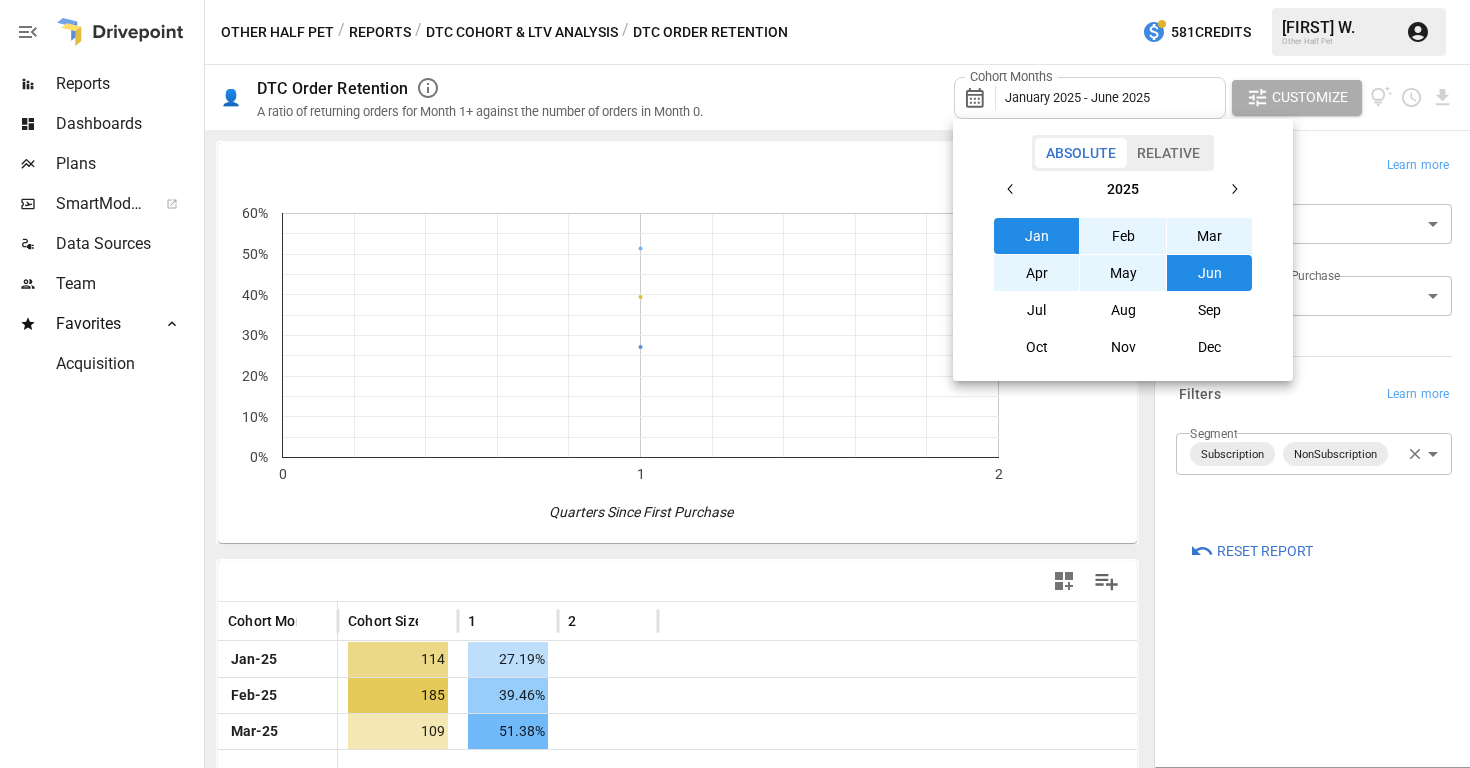 click on "Jan" at bounding box center (1037, 236) 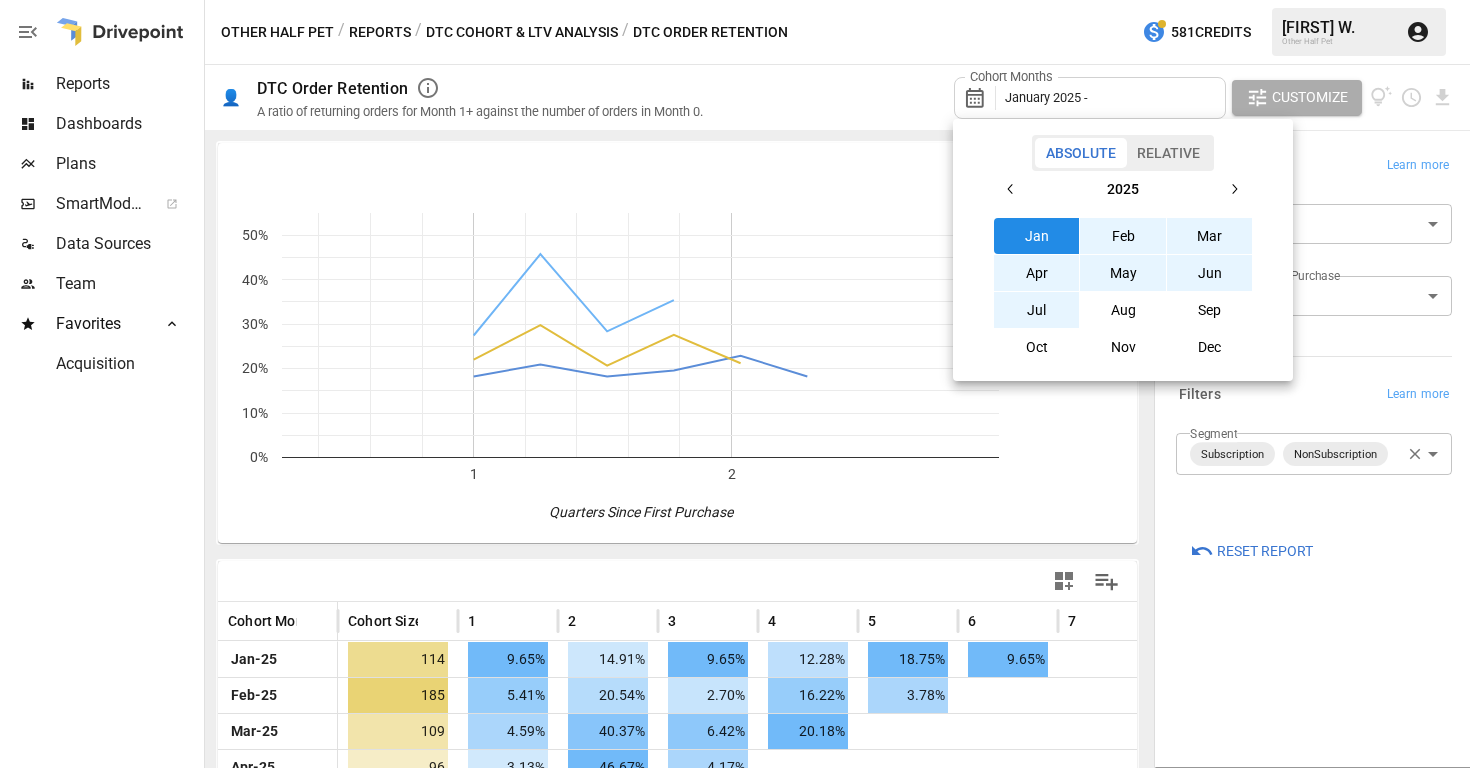click on "Jul" at bounding box center (1037, 310) 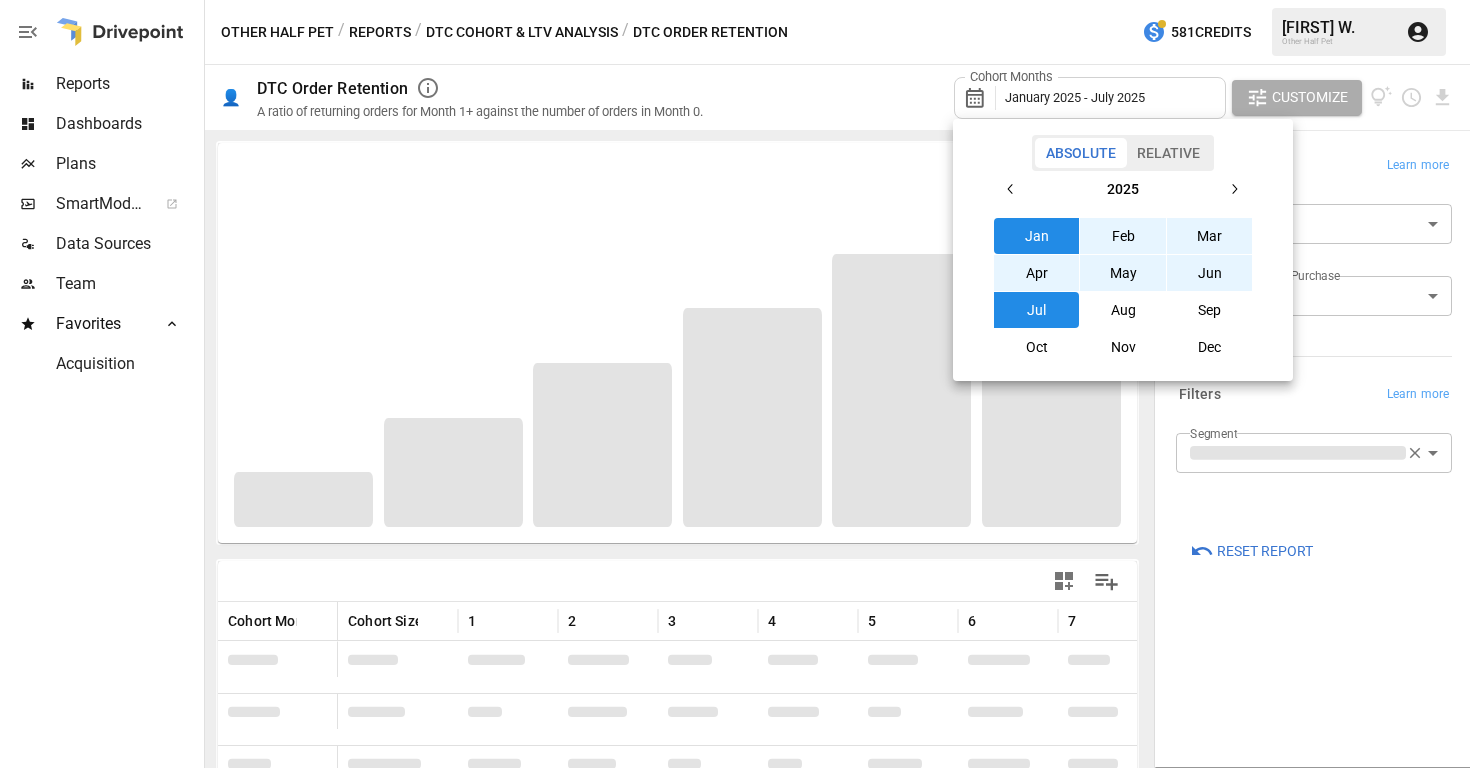 click at bounding box center [735, 384] 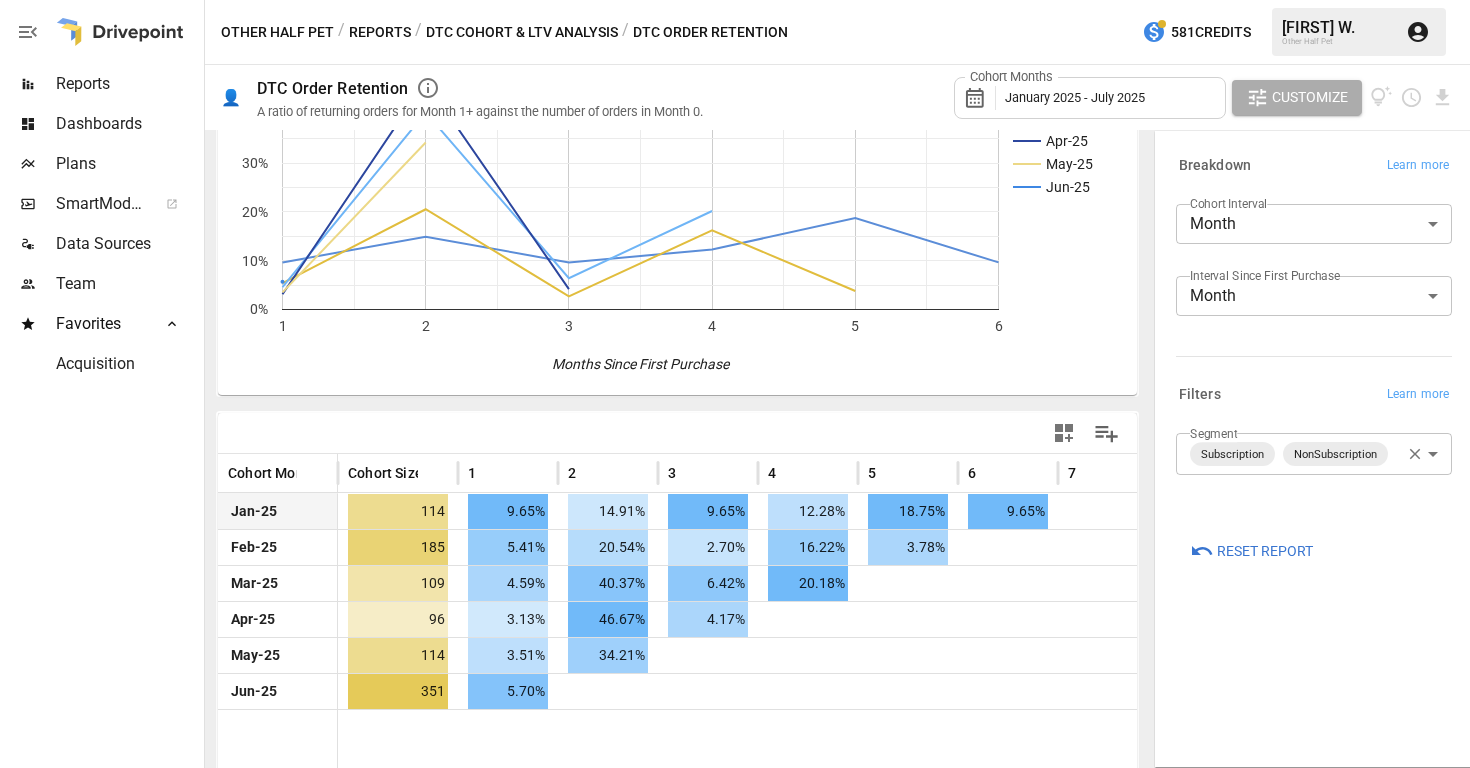 scroll, scrollTop: 150, scrollLeft: 0, axis: vertical 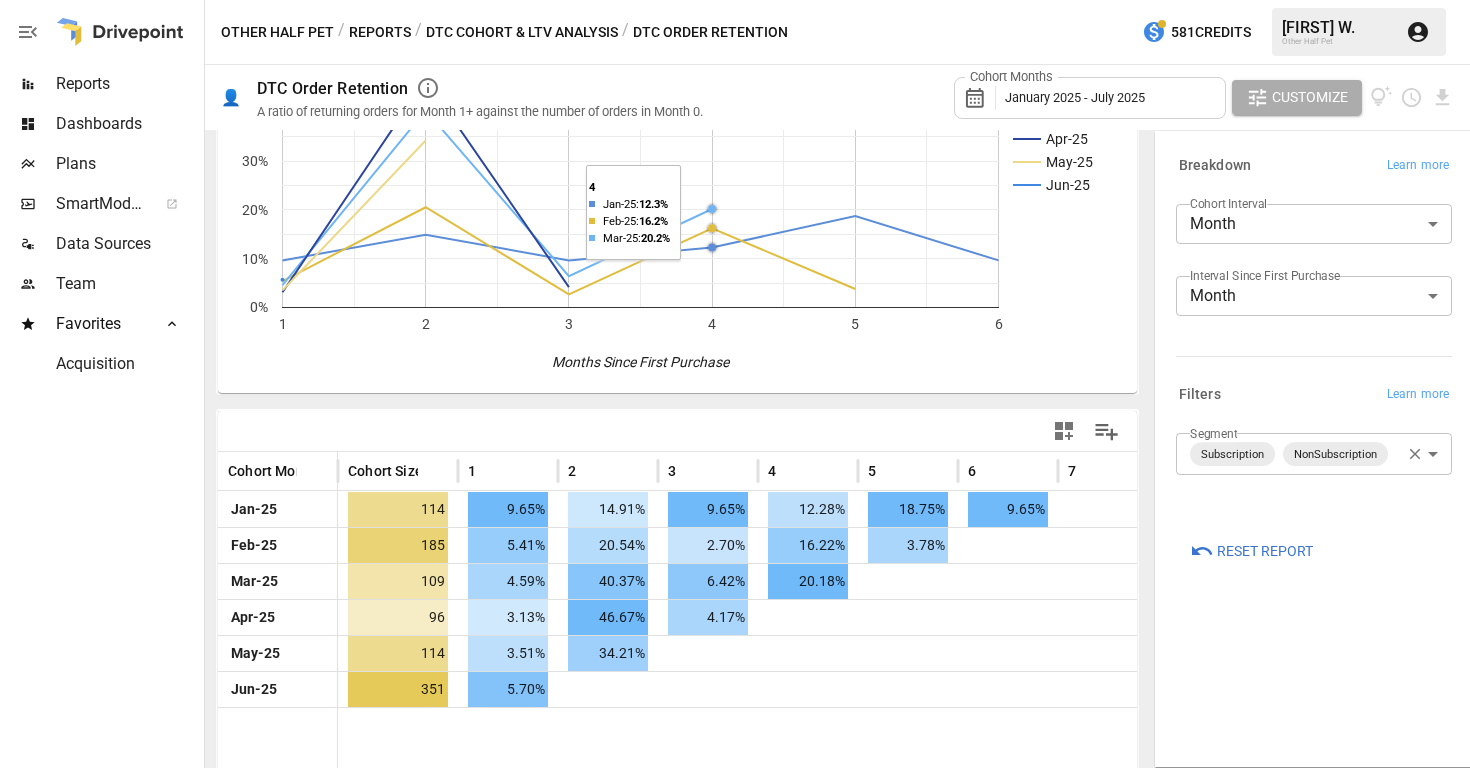 click on "DTC Cohort & LTV Analysis" at bounding box center [522, 32] 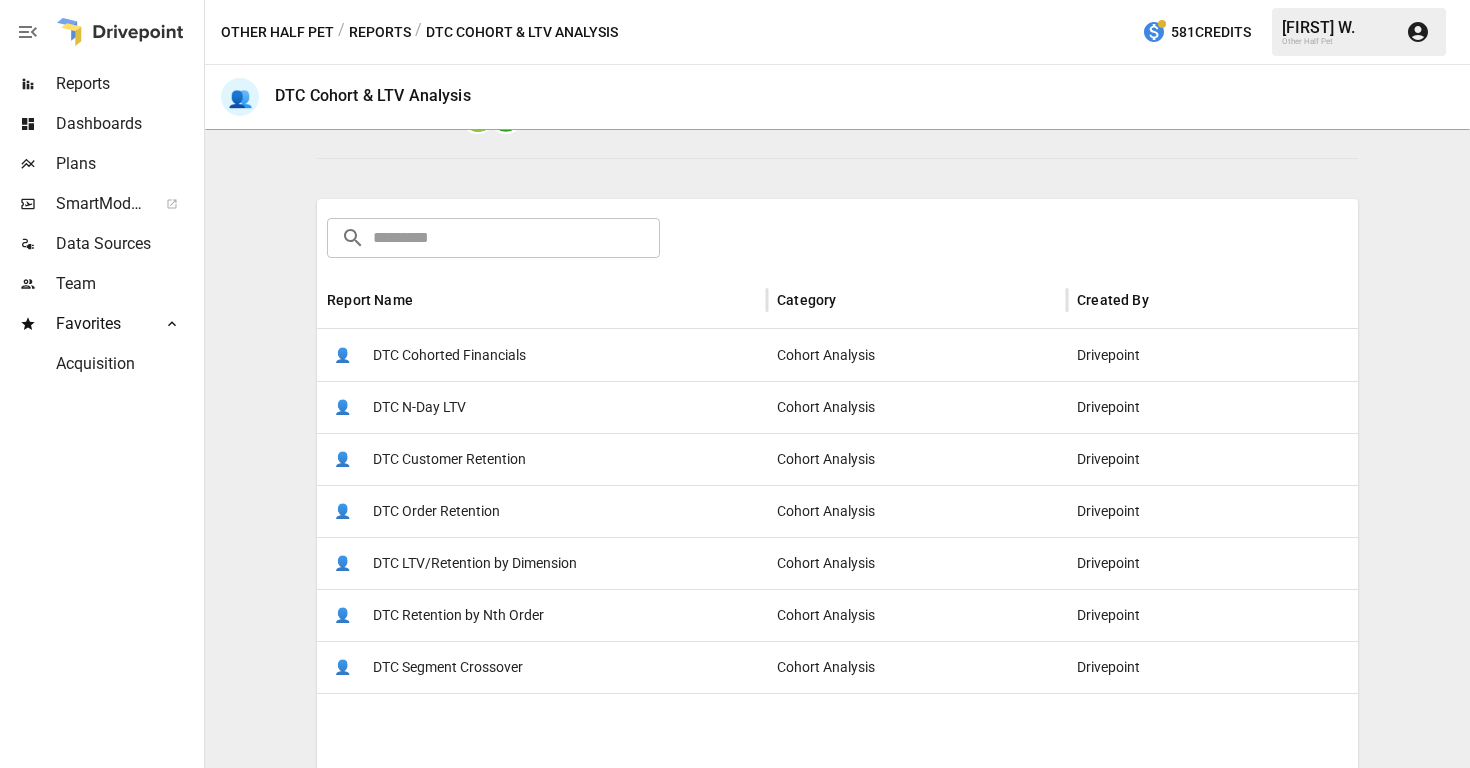 scroll, scrollTop: 270, scrollLeft: 0, axis: vertical 